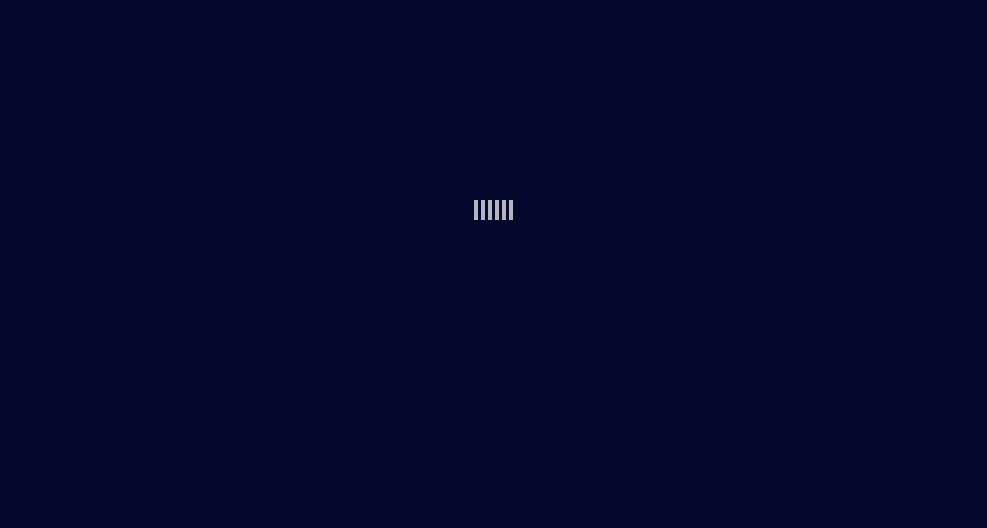 scroll, scrollTop: 0, scrollLeft: 0, axis: both 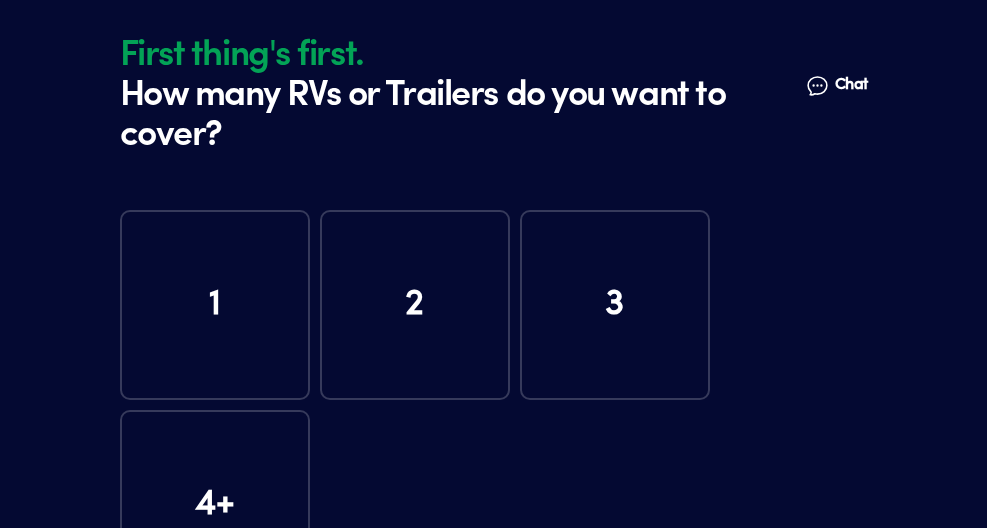 click on "1" at bounding box center (215, 305) 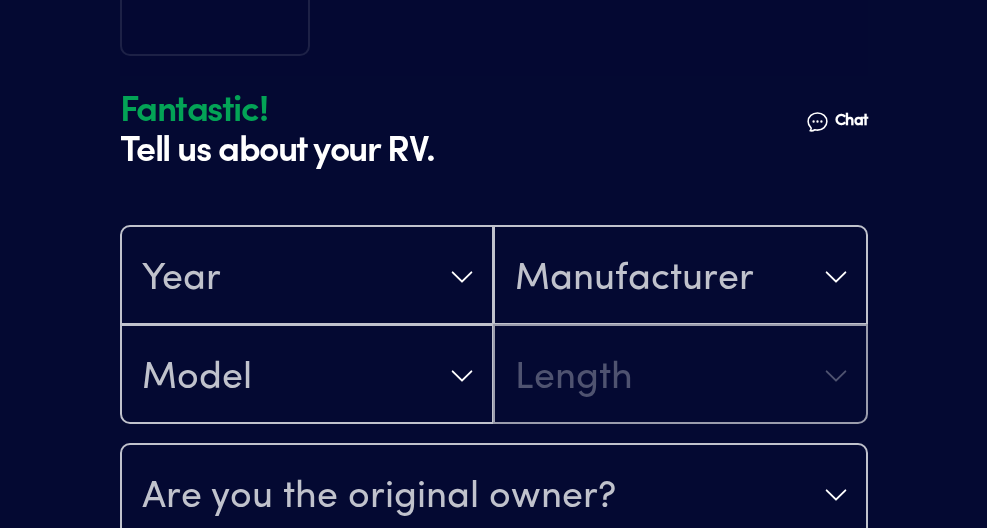 scroll, scrollTop: 518, scrollLeft: 0, axis: vertical 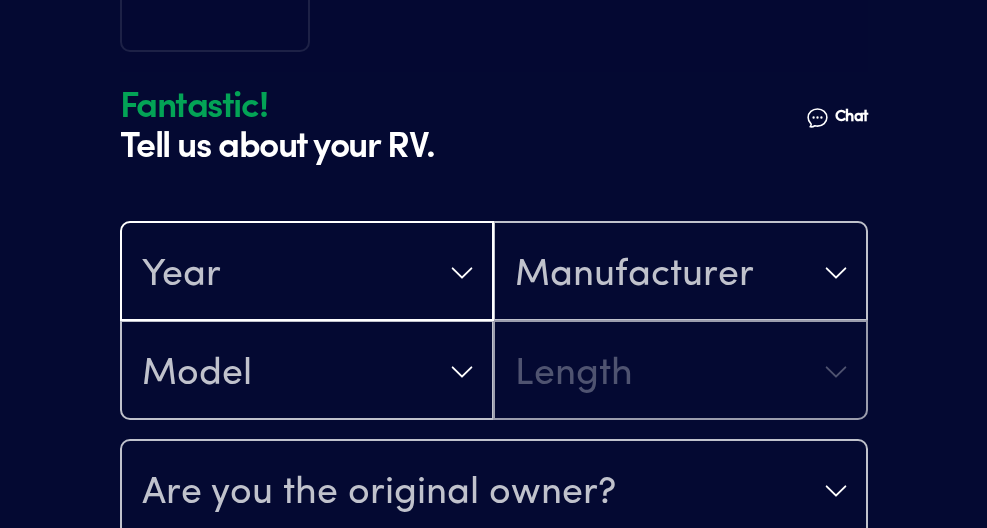 click on "Year" at bounding box center (307, 273) 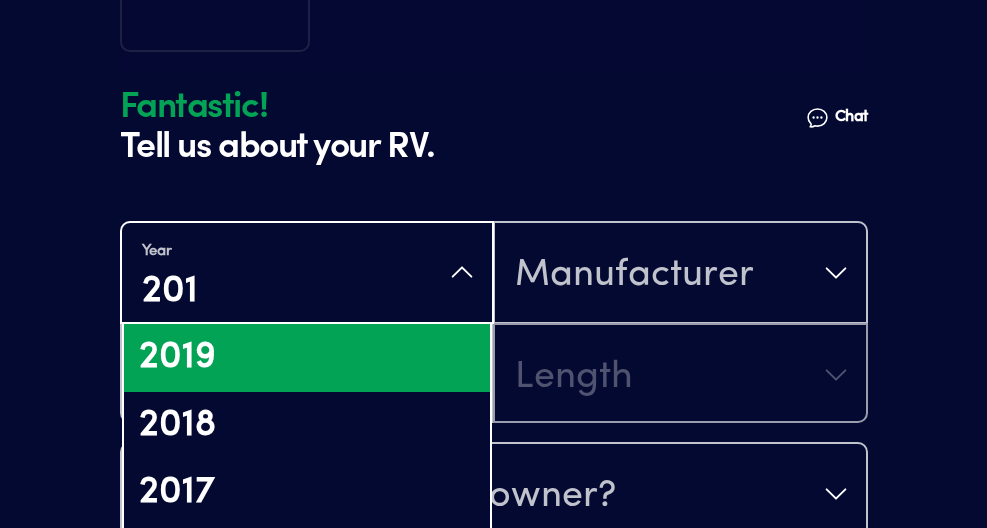 type on "2014" 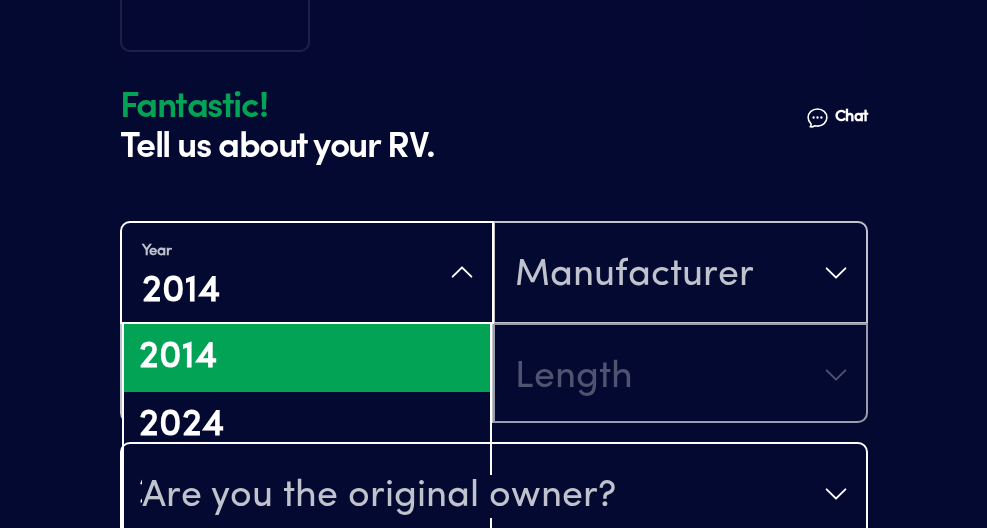 type 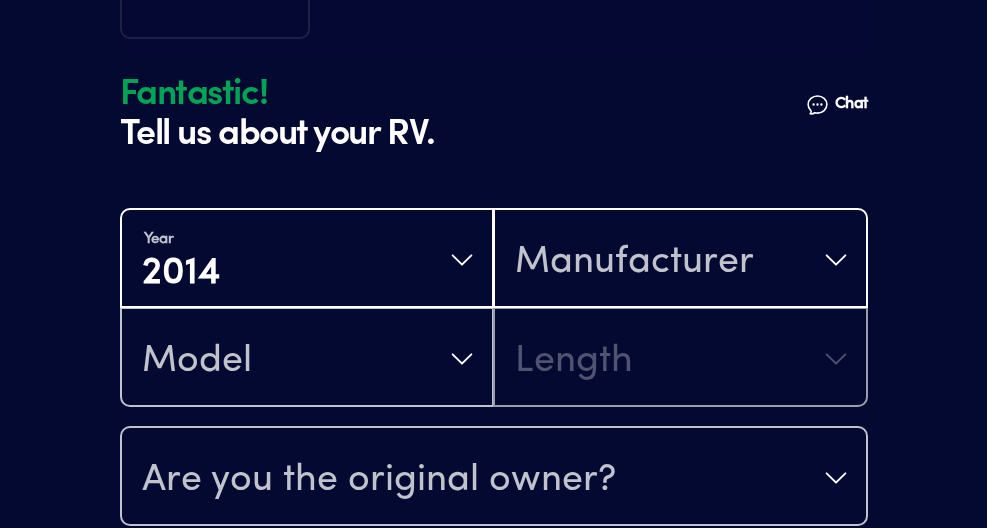 click on "Manufacturer" at bounding box center [634, 262] 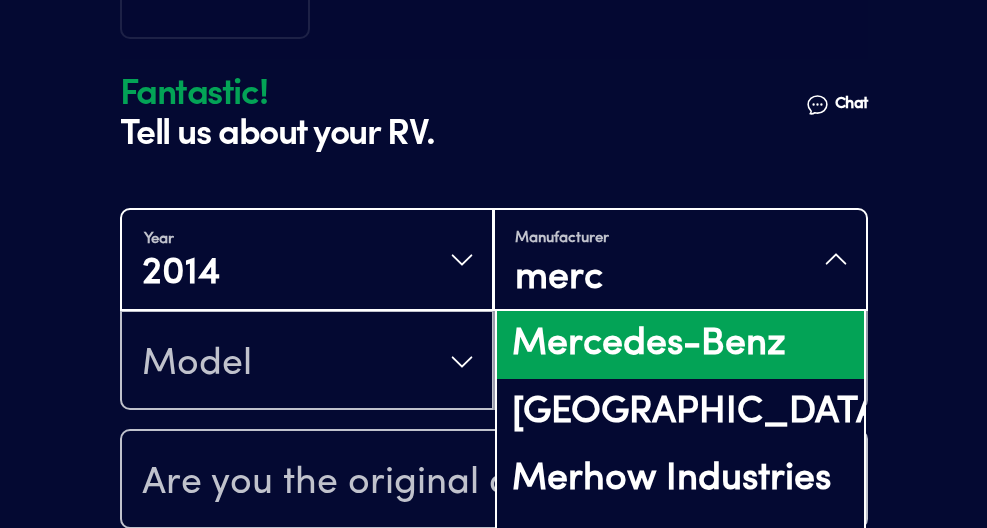 type on "merce" 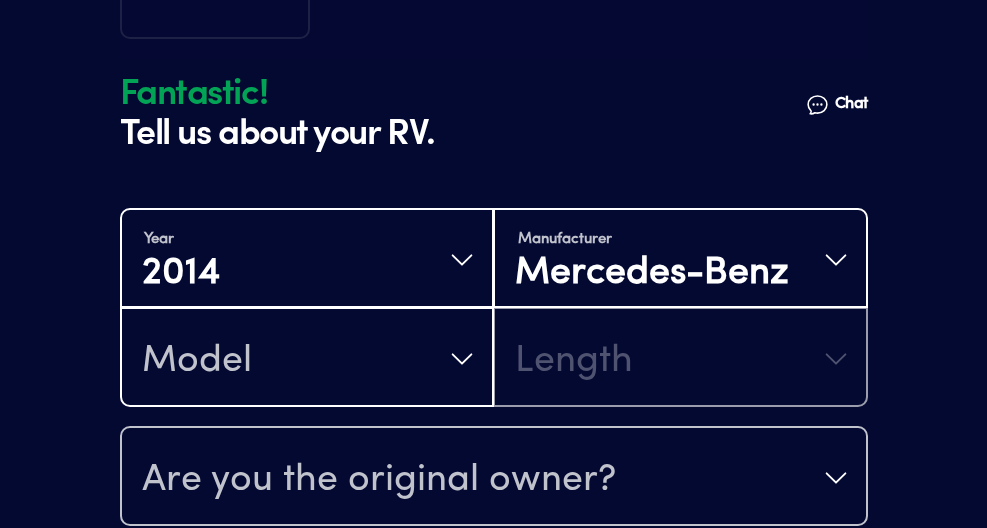 click on "Model" at bounding box center [307, 359] 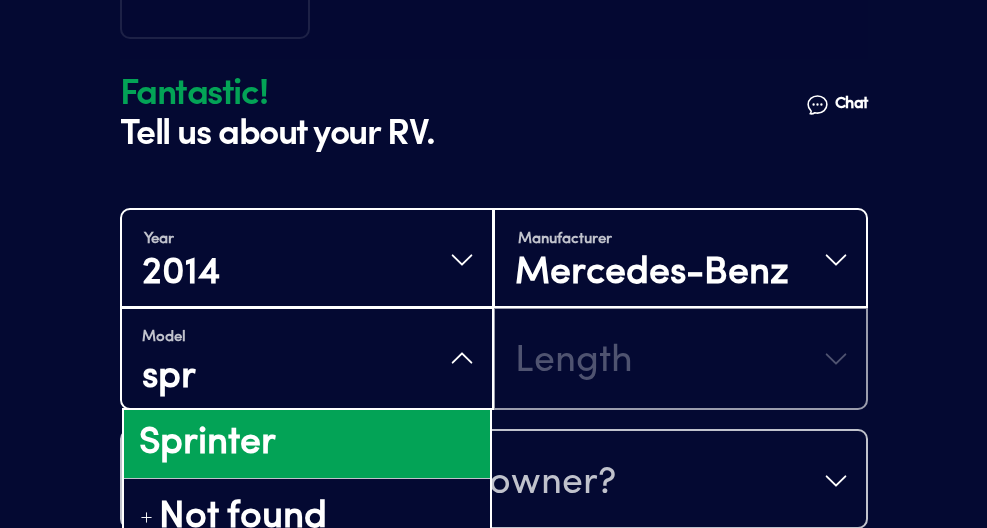type on "spri" 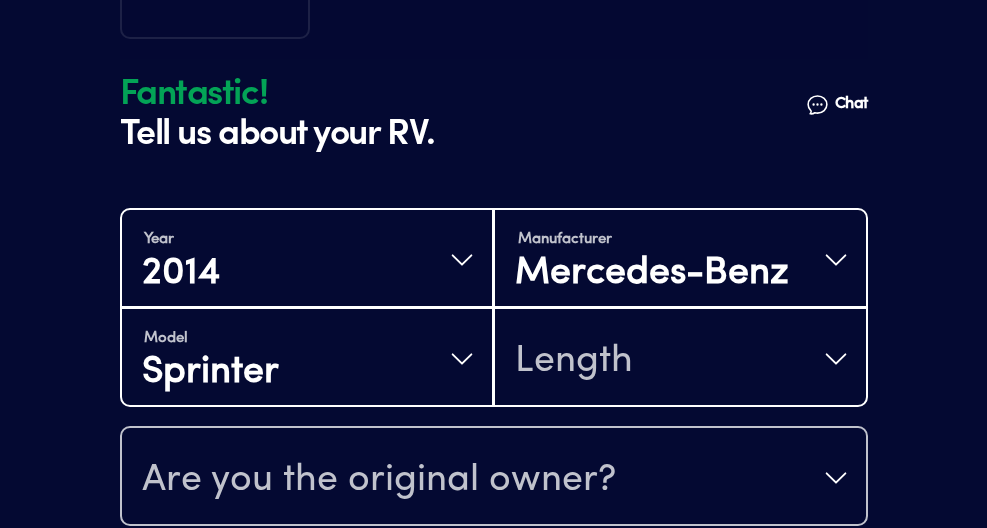 click on "Length" at bounding box center (680, 359) 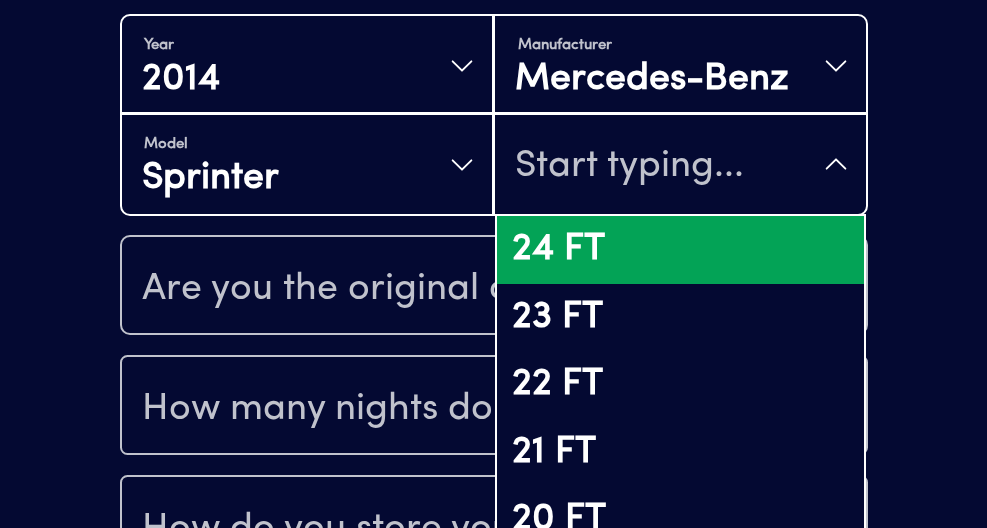 scroll, scrollTop: 733, scrollLeft: 0, axis: vertical 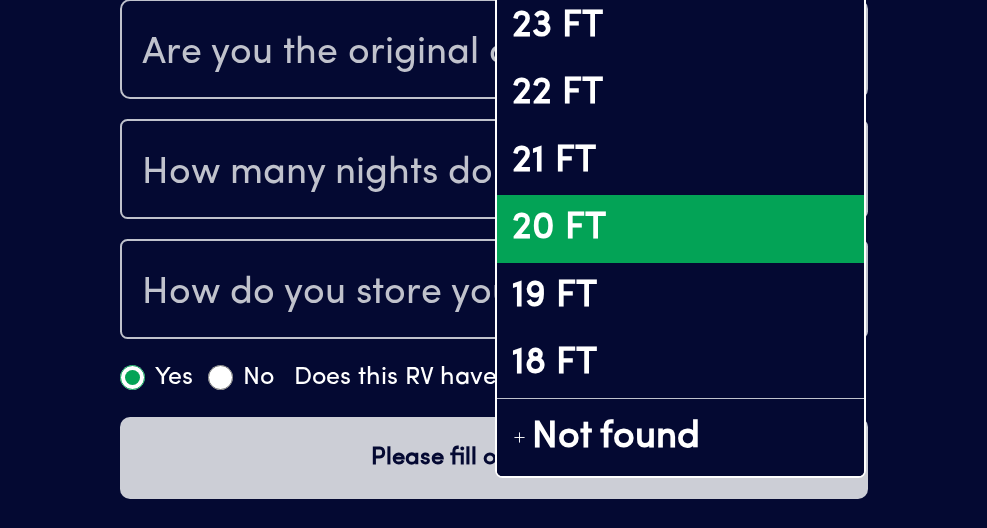 click on "20 FT" at bounding box center (680, 229) 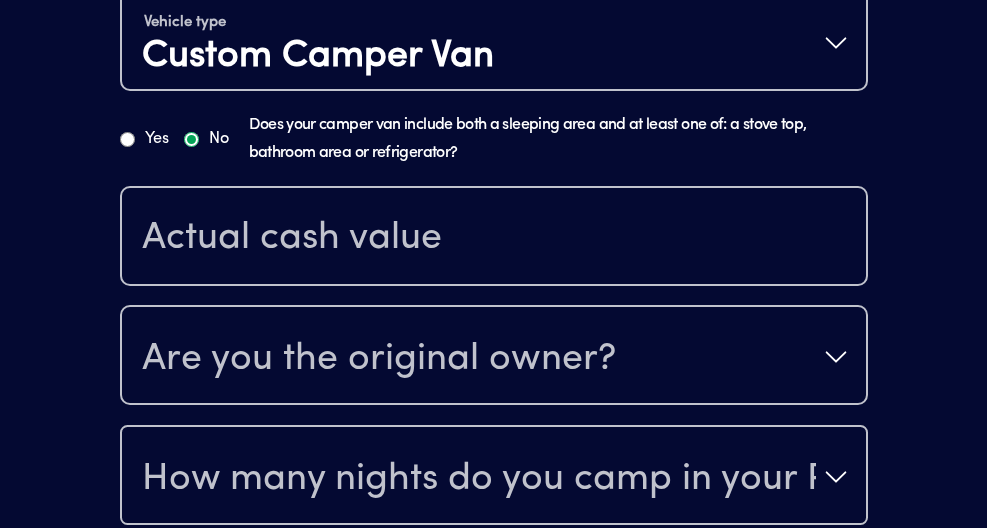 scroll, scrollTop: 943, scrollLeft: 0, axis: vertical 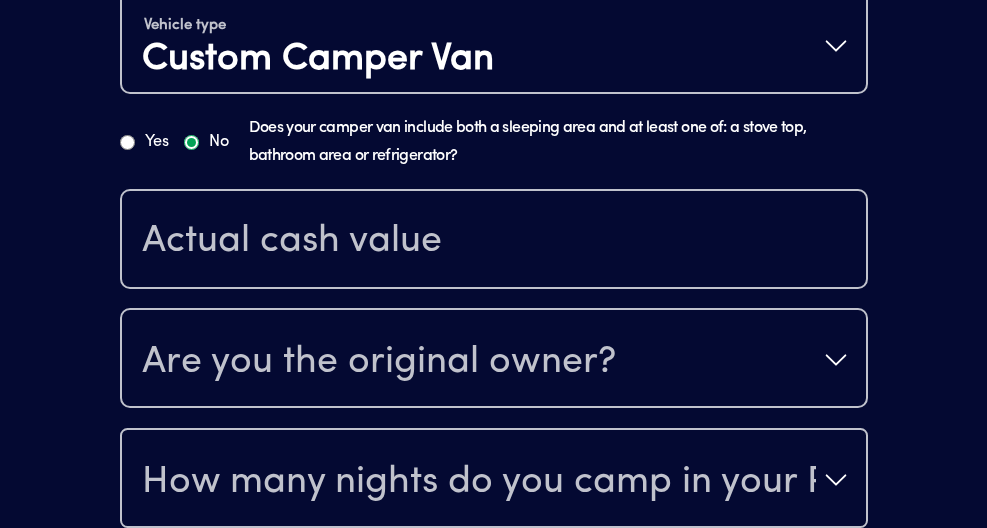 click on "Yes" at bounding box center [144, 142] 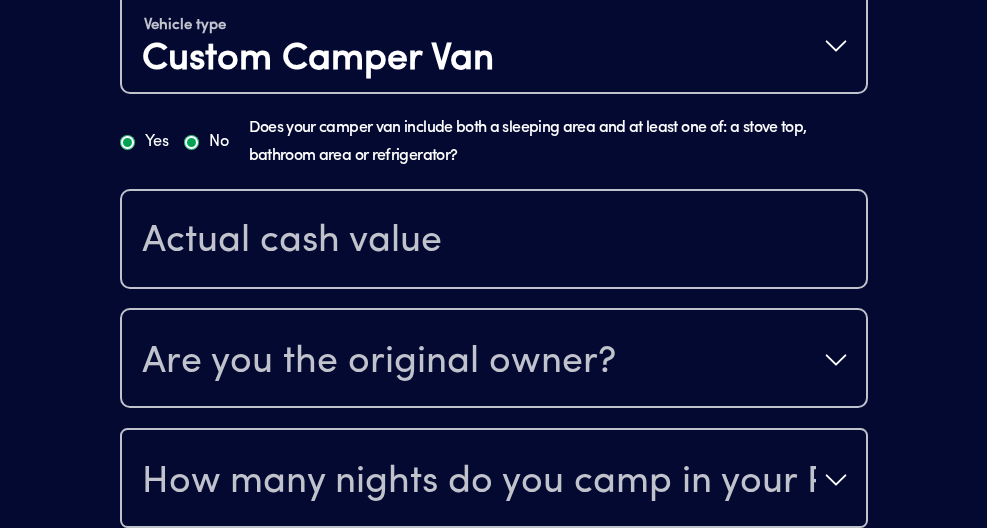 radio on "true" 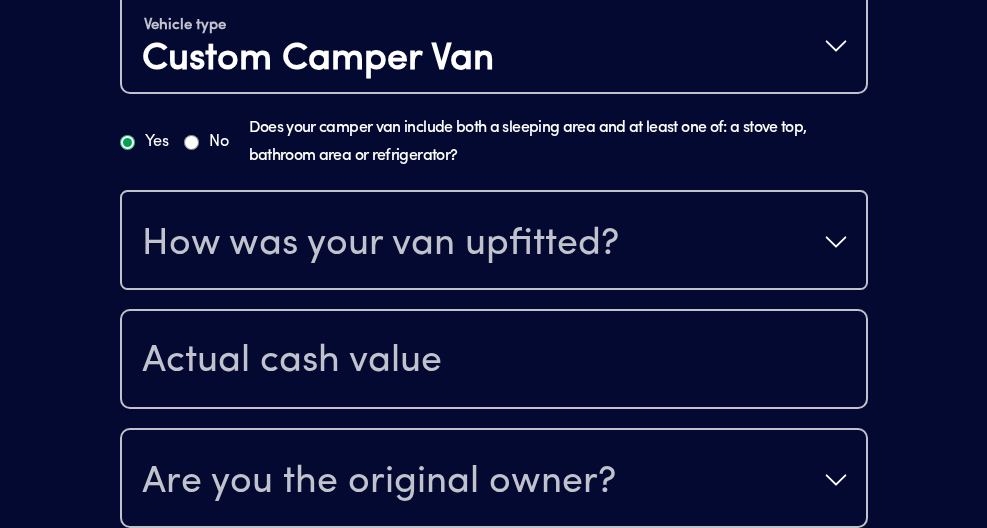 click on "No" at bounding box center [206, 142] 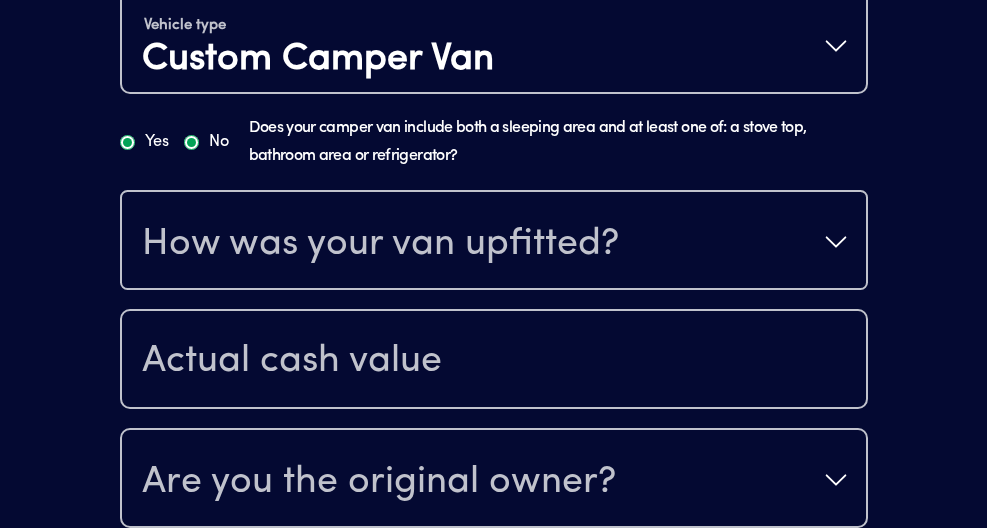 radio on "false" 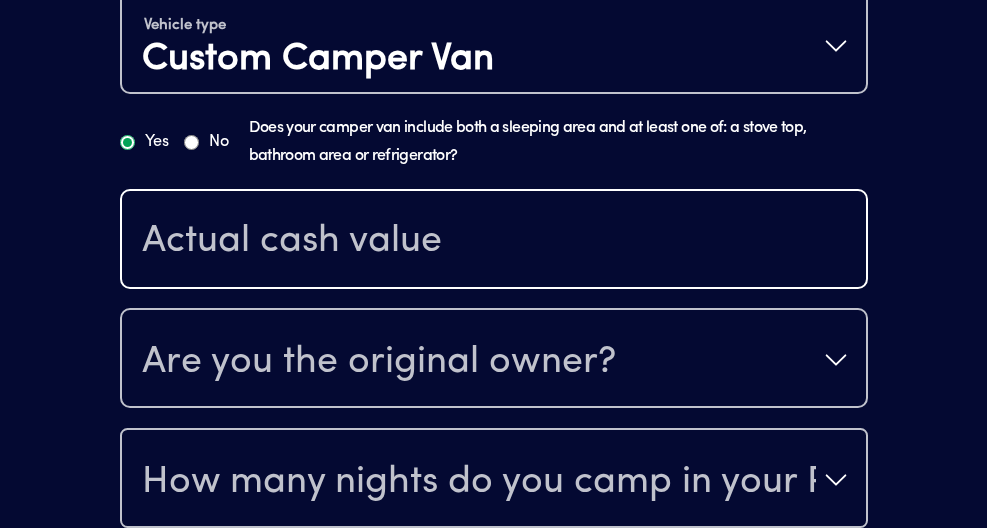 click at bounding box center [494, 241] 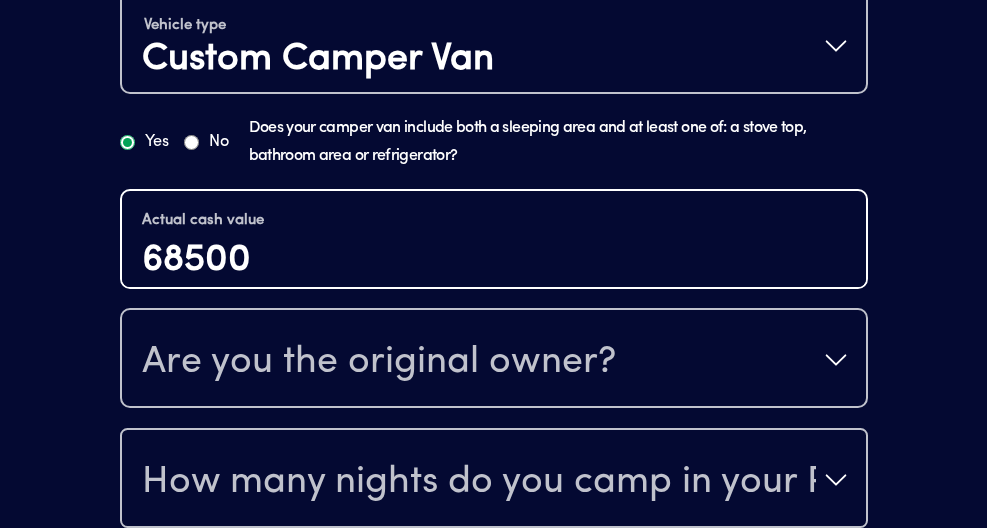 type on "68500" 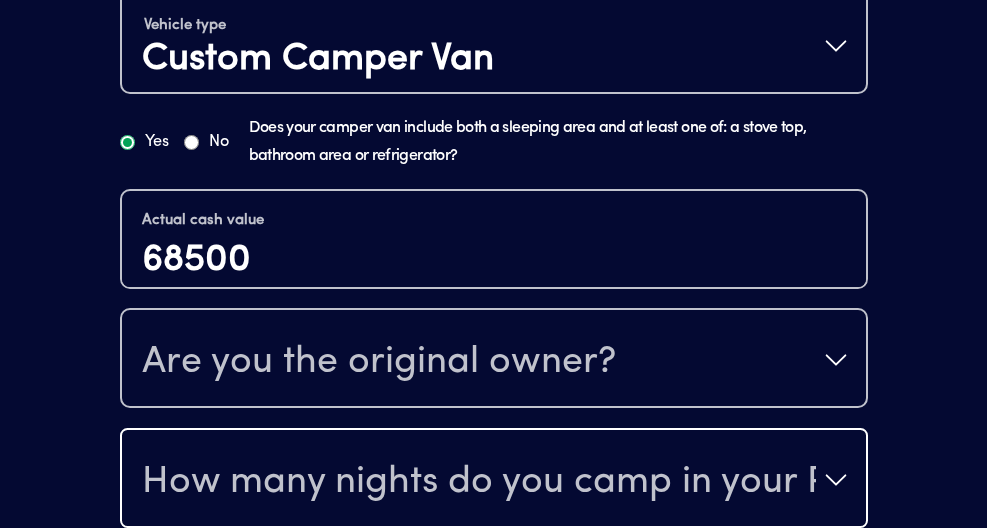 click on "How many nights do you camp in your RV?" at bounding box center [494, 480] 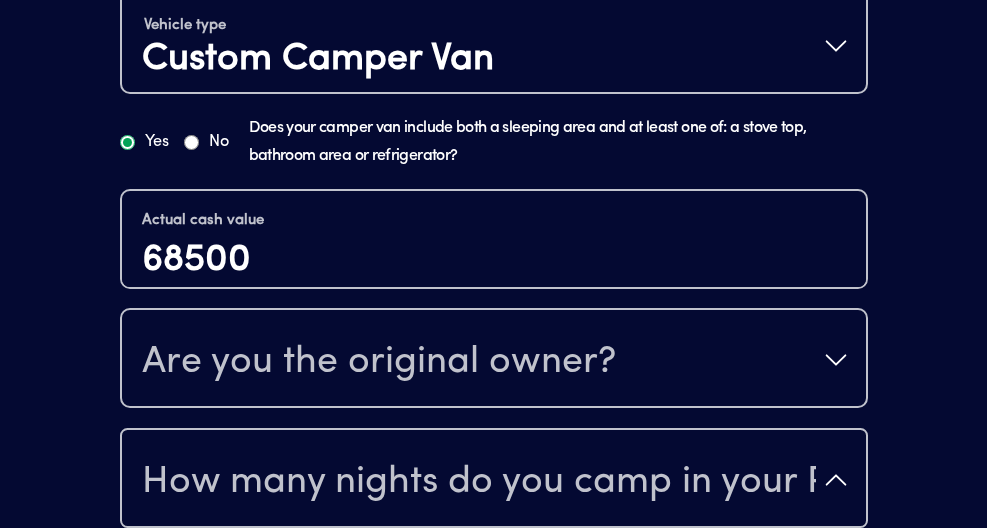 scroll, scrollTop: 41, scrollLeft: 0, axis: vertical 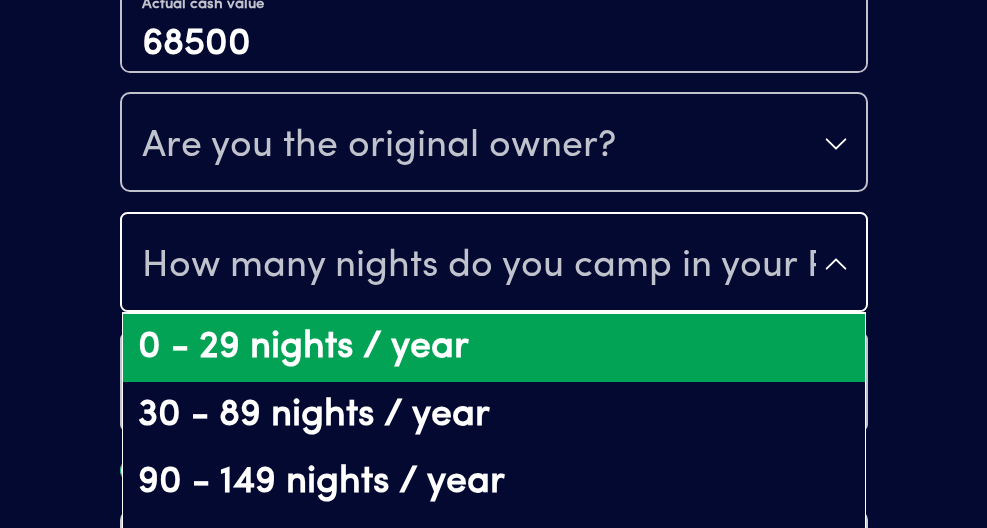 click on "0 - 29 nights / year" at bounding box center (494, 348) 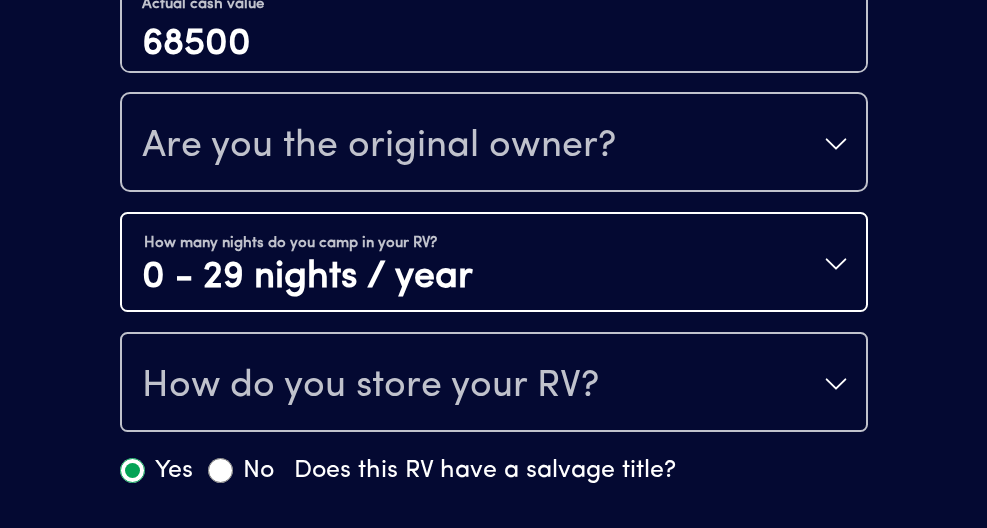 scroll, scrollTop: 0, scrollLeft: 0, axis: both 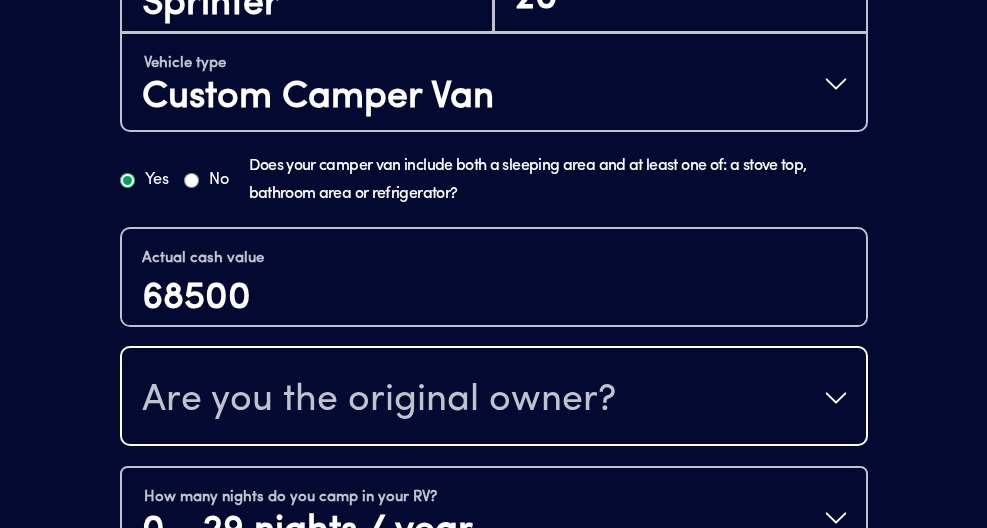 click on "Are you the original owner?" at bounding box center [379, 400] 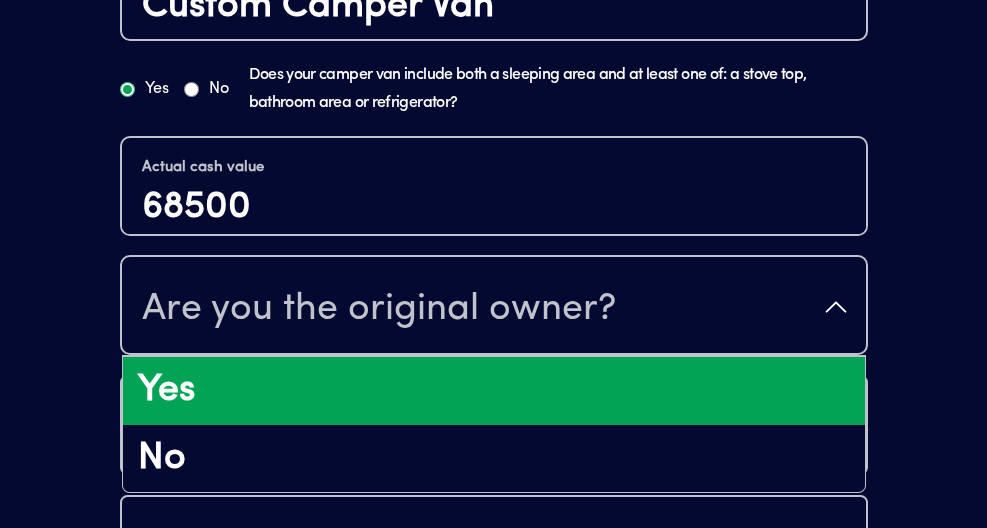 scroll, scrollTop: 997, scrollLeft: 0, axis: vertical 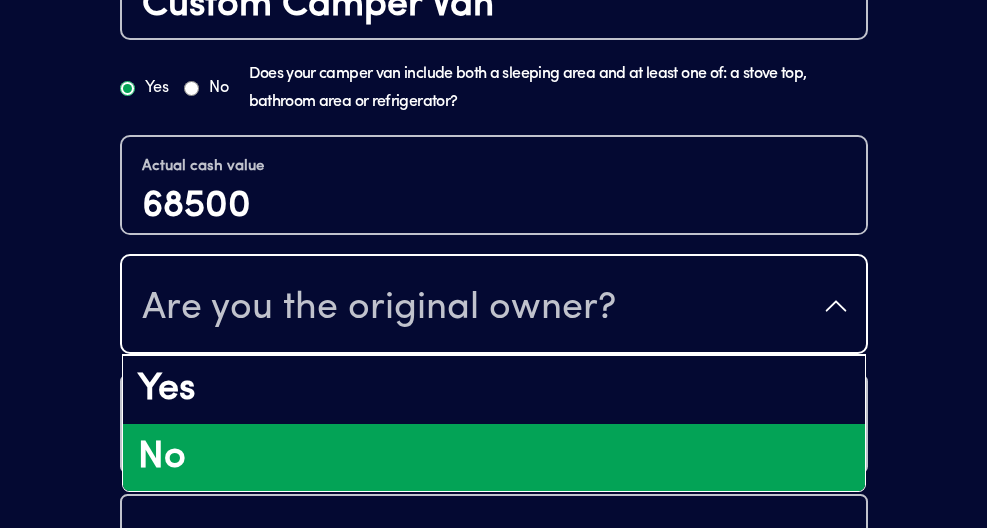 click on "No" at bounding box center [494, 458] 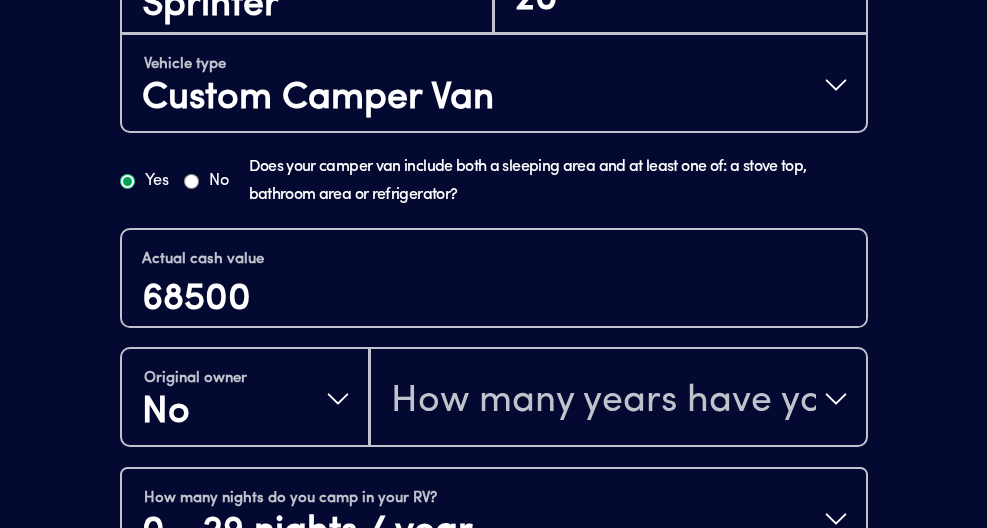 scroll, scrollTop: 901, scrollLeft: 0, axis: vertical 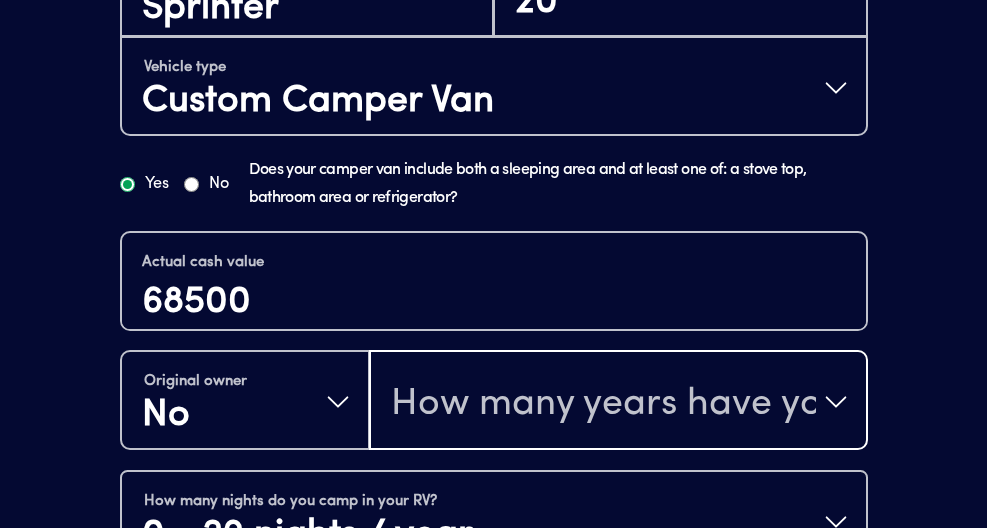 click on "How many years have you owned it?" at bounding box center (603, 404) 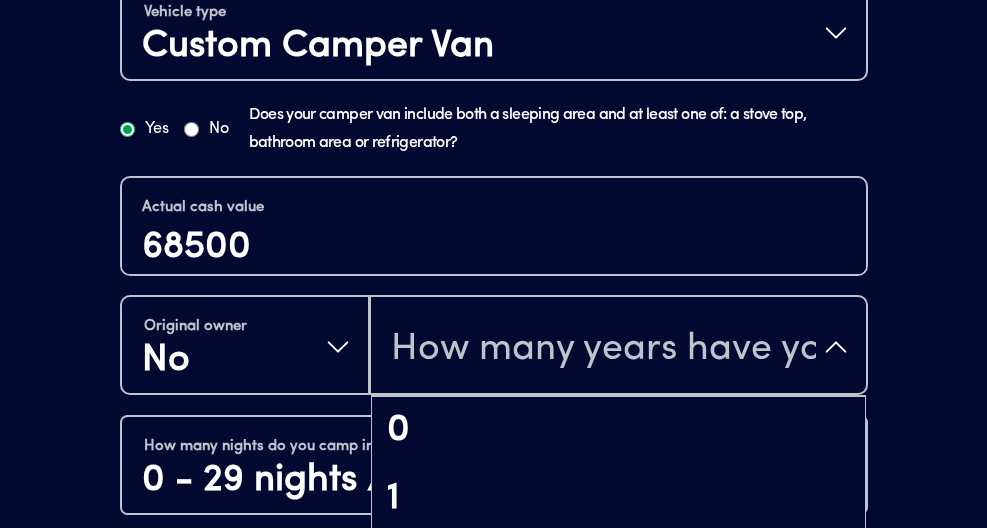 scroll, scrollTop: 80, scrollLeft: 0, axis: vertical 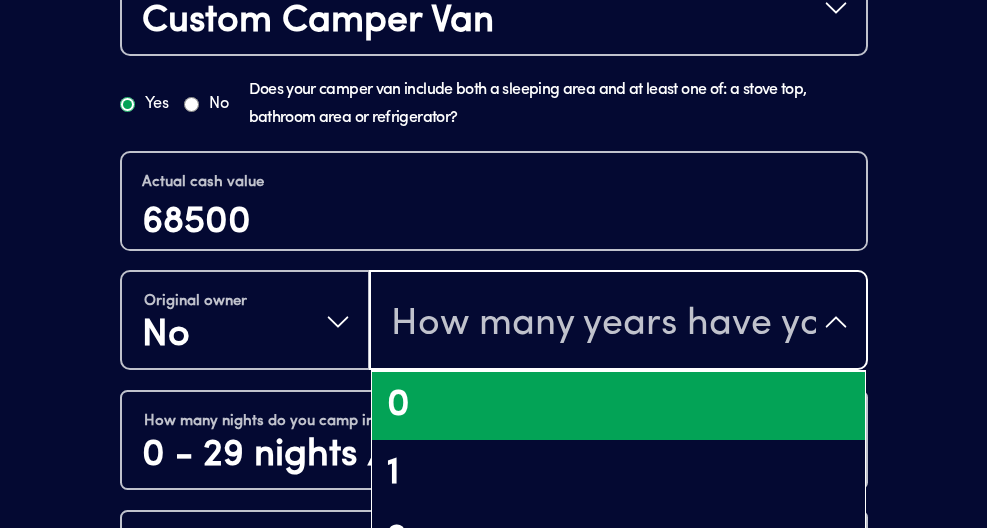 click on "0" at bounding box center [618, 406] 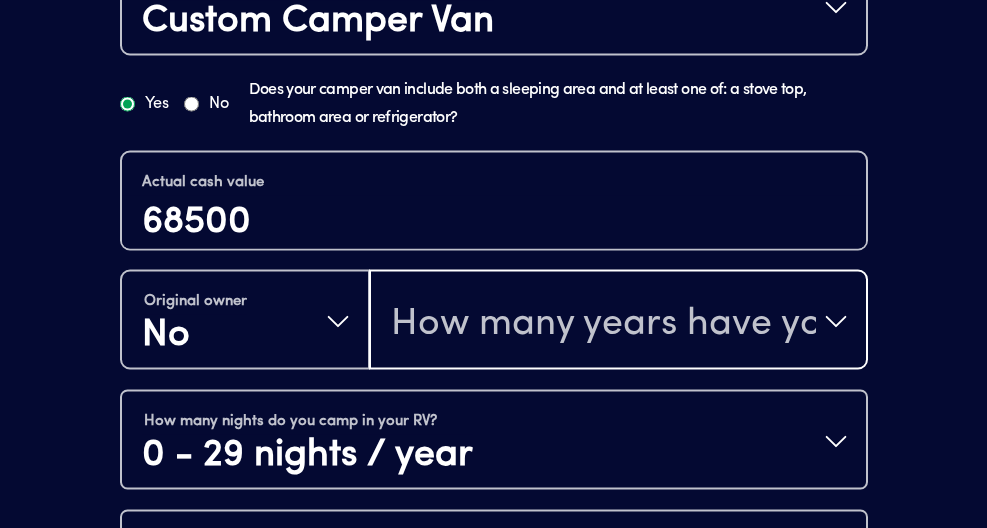 scroll, scrollTop: 982, scrollLeft: 0, axis: vertical 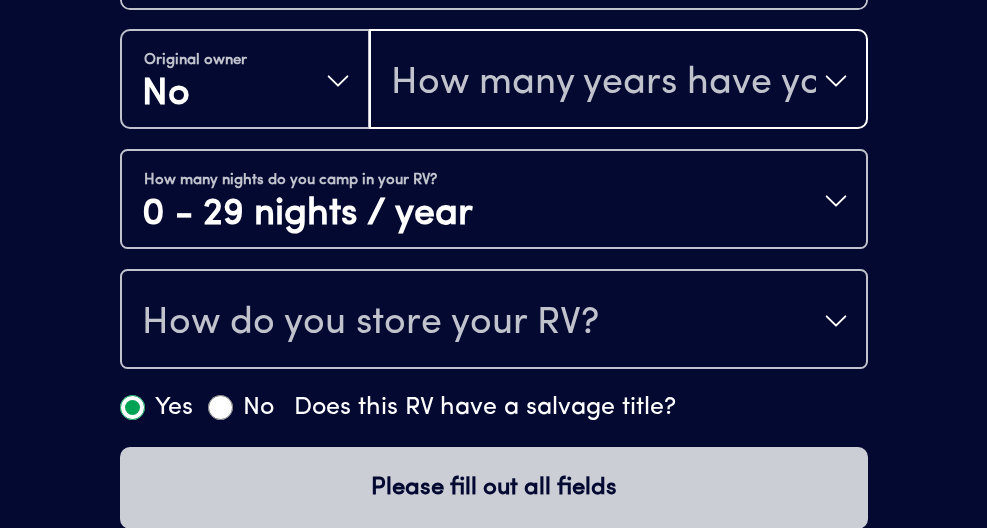 click on "How many years have you owned it?" at bounding box center [618, 81] 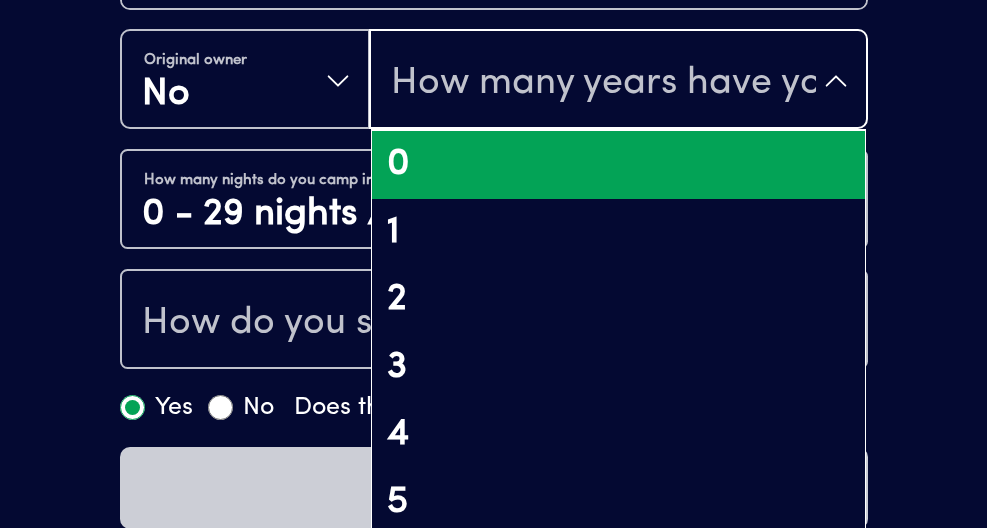 drag, startPoint x: 455, startPoint y: 203, endPoint x: 469, endPoint y: 160, distance: 45.221676 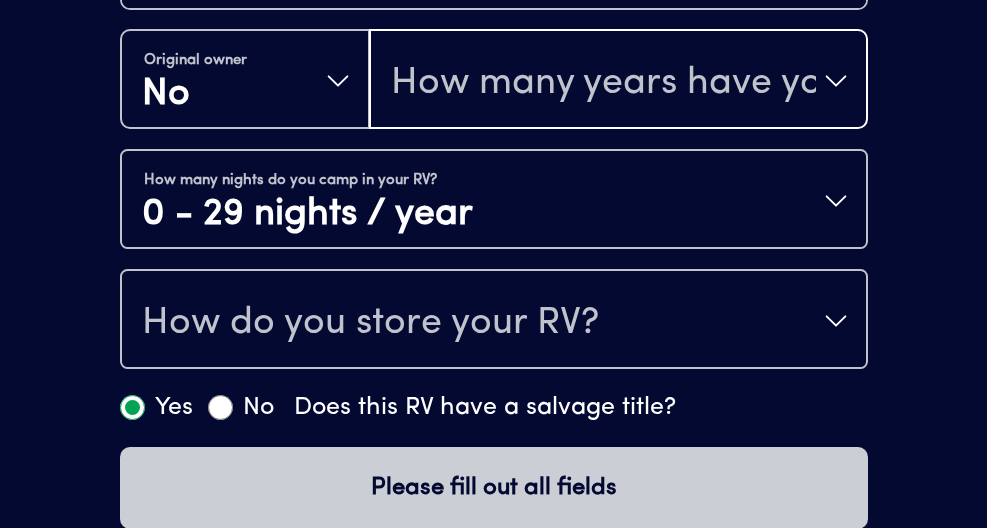 click on "How many years have you owned it?" at bounding box center (603, 83) 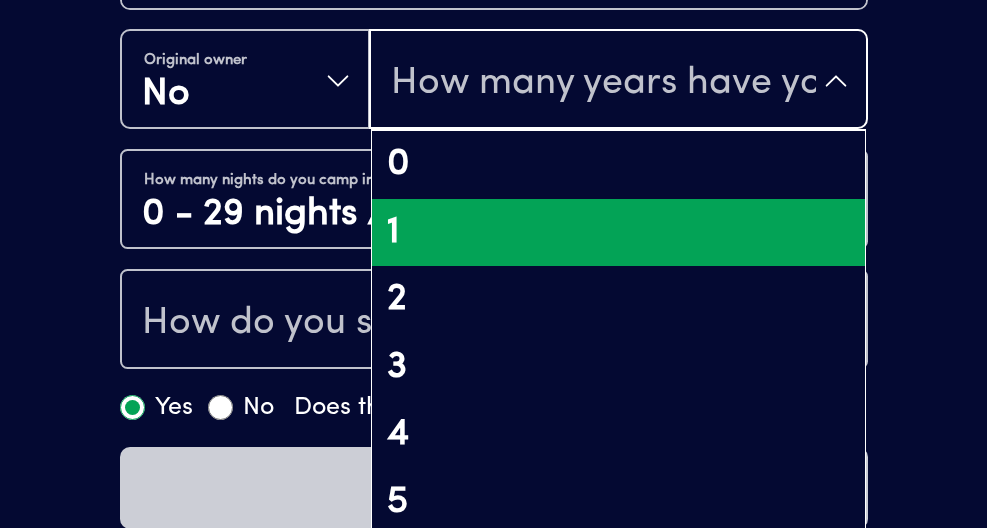 click on "1" at bounding box center [618, 233] 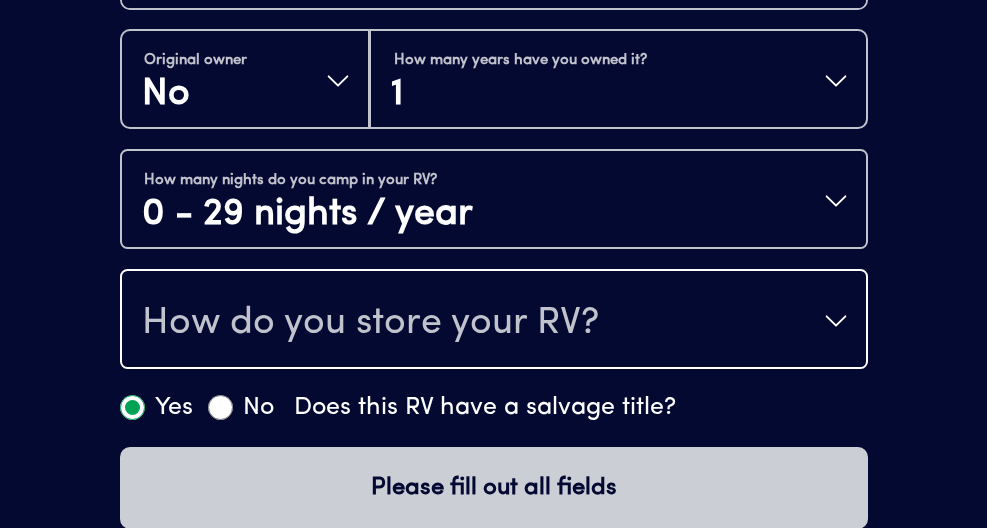 click on "How do you store your RV?" at bounding box center [370, 323] 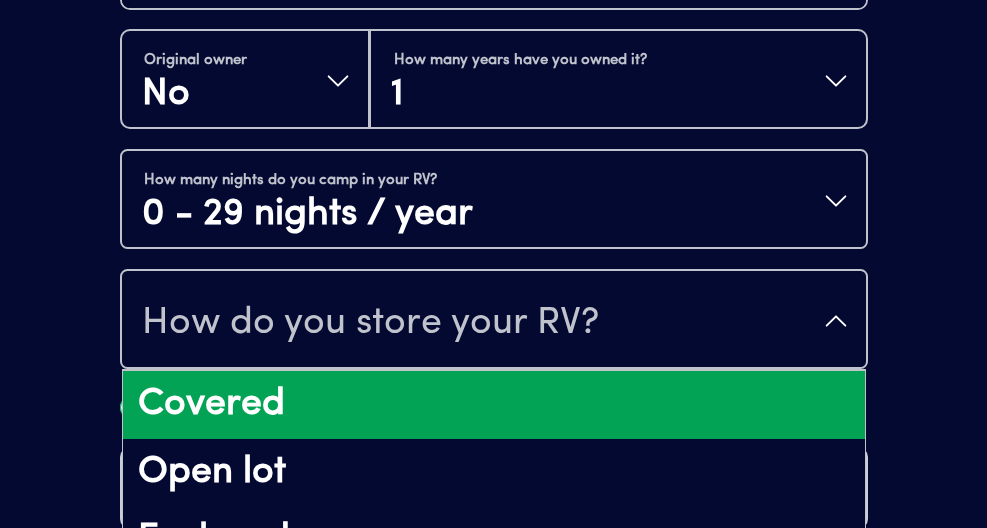 scroll, scrollTop: 26, scrollLeft: 0, axis: vertical 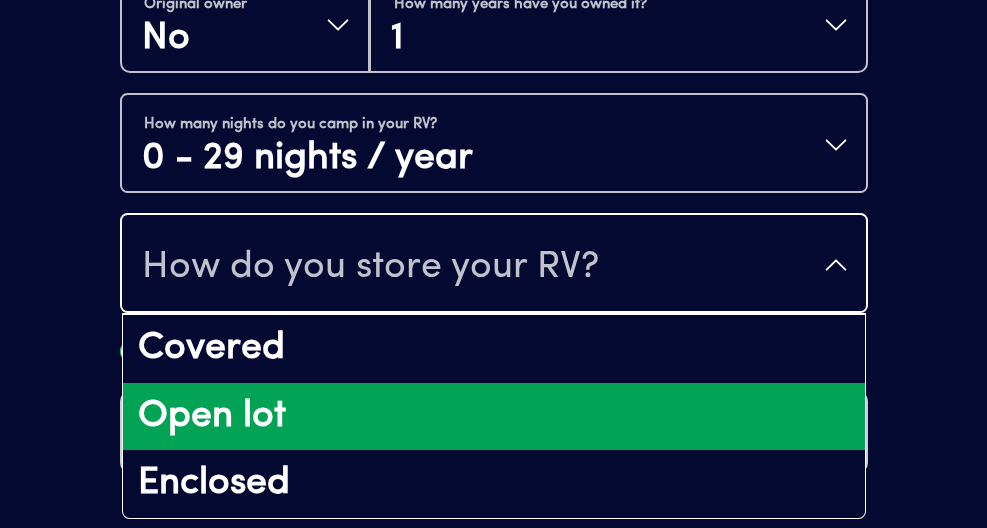 click on "Open lot" at bounding box center [494, 417] 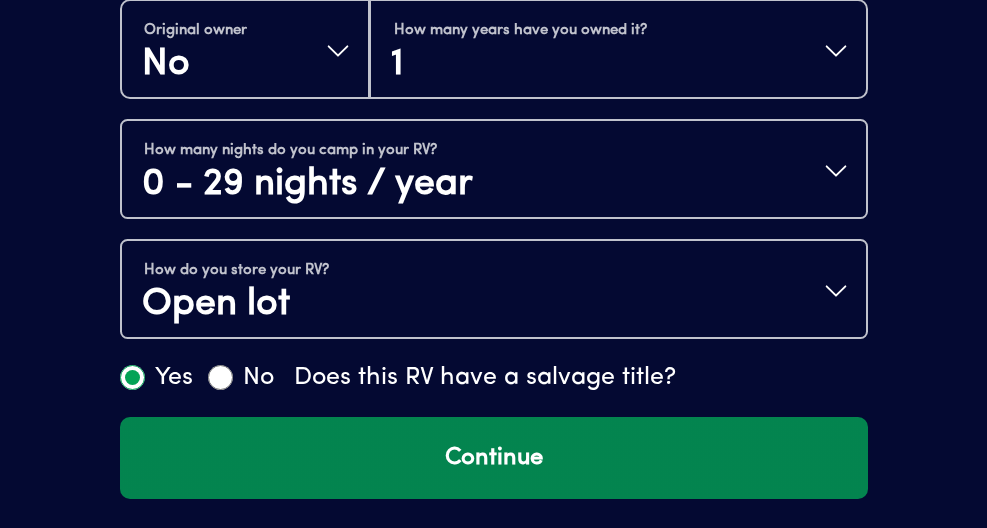 click on "Continue" at bounding box center (494, 458) 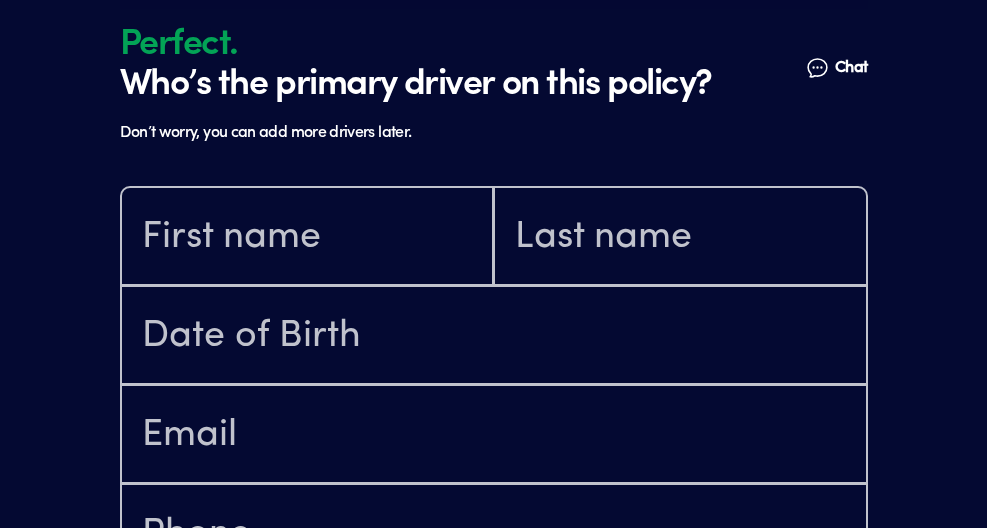 scroll, scrollTop: 1672, scrollLeft: 0, axis: vertical 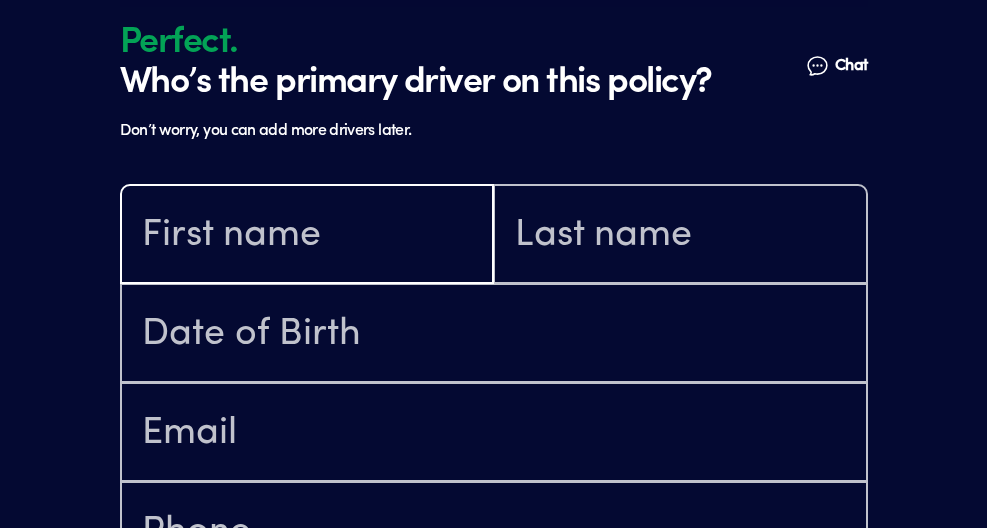click at bounding box center [307, 236] 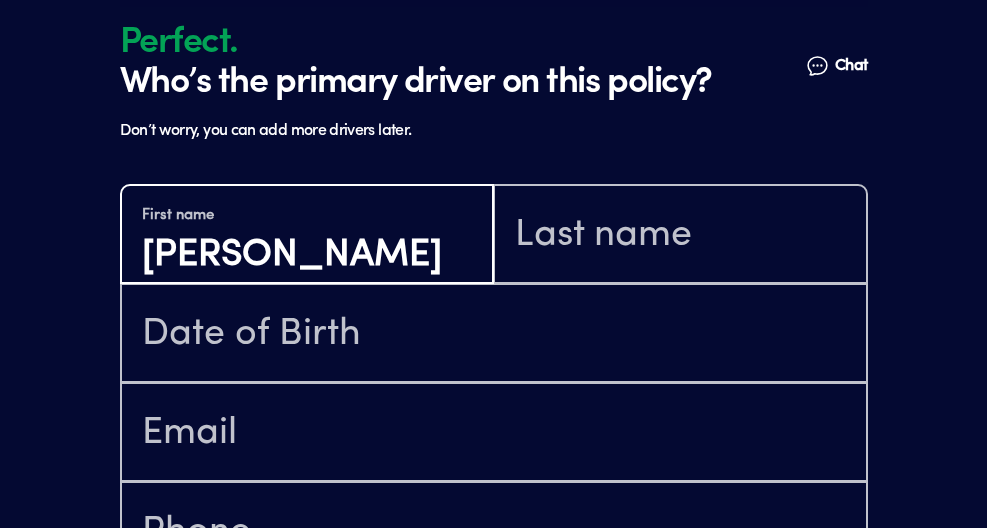 type on "[PERSON_NAME]" 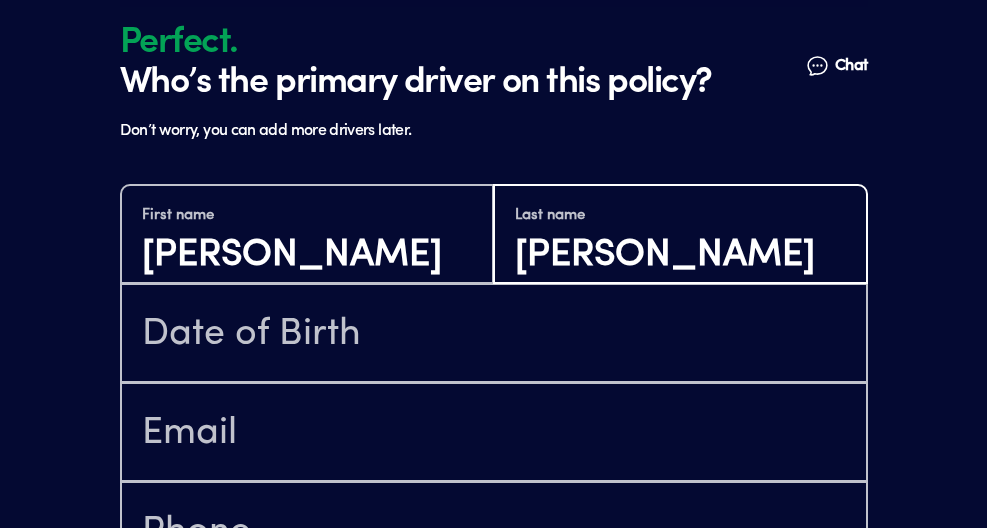 type on "[PERSON_NAME]" 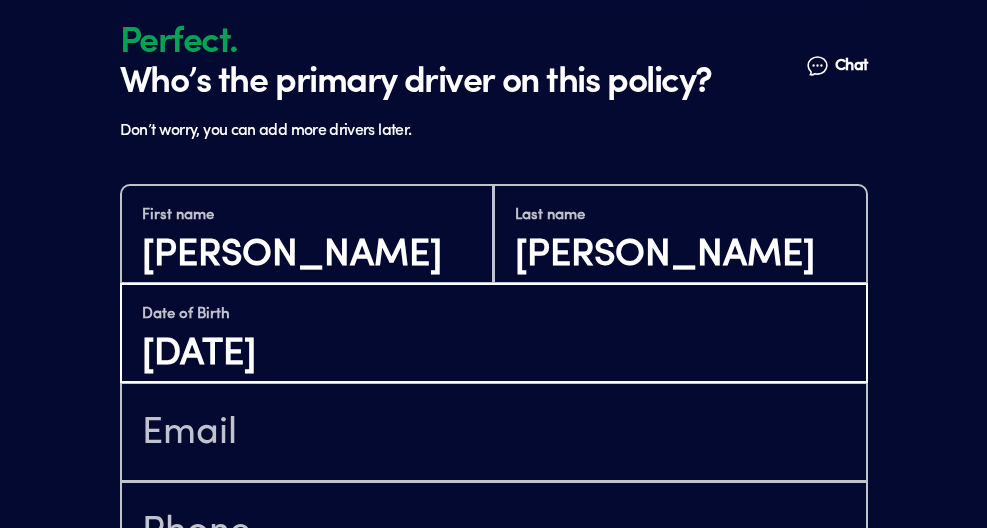 type on "[DATE]" 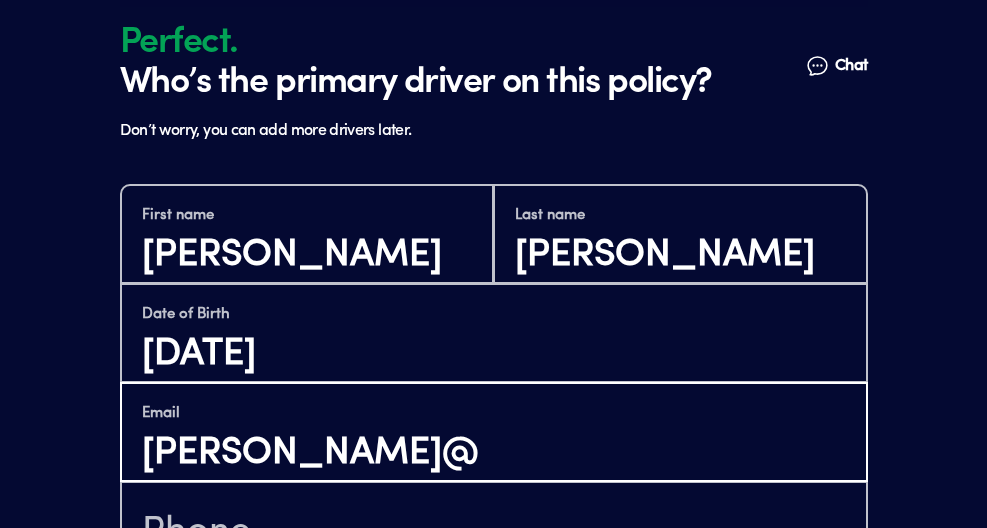 type on "[PERSON_NAME][EMAIL_ADDRESS][DOMAIN_NAME]" 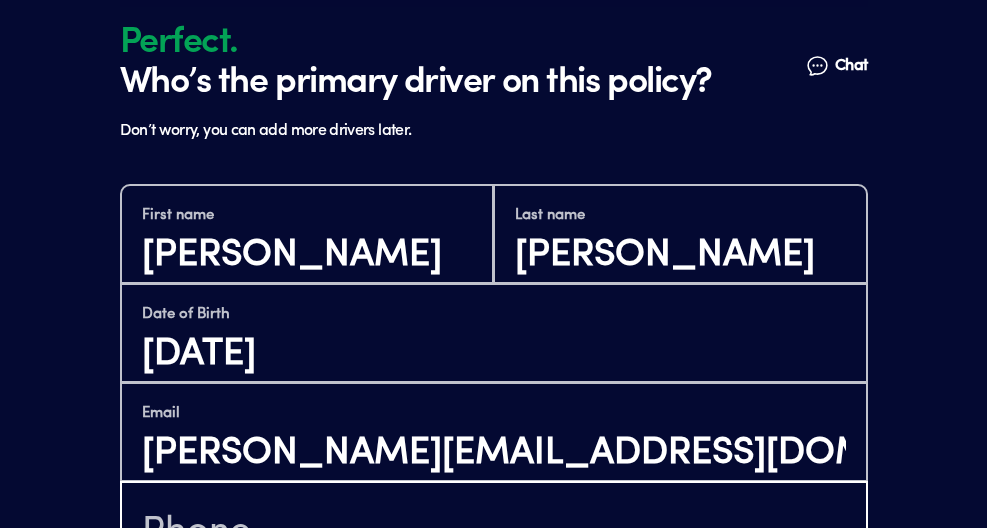 type on "[PHONE_NUMBER]" 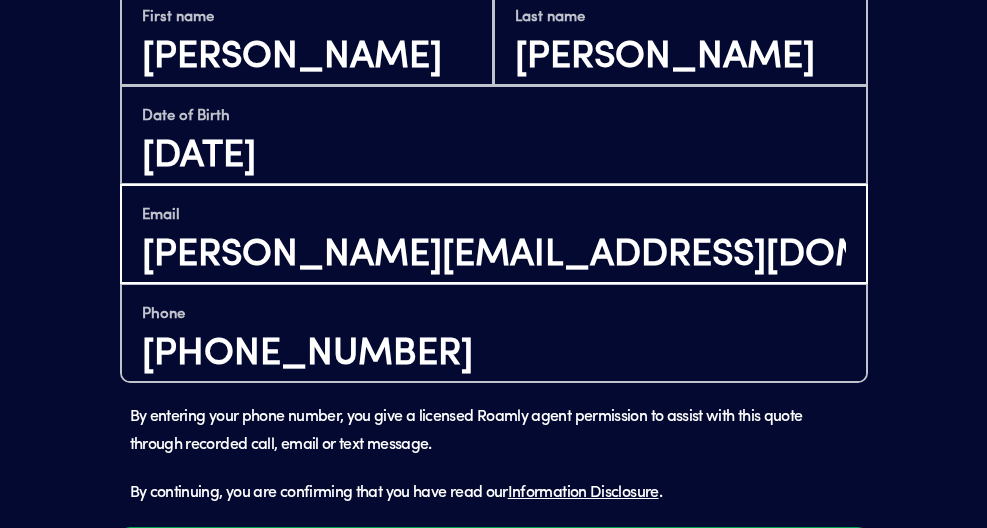 scroll, scrollTop: 1980, scrollLeft: 0, axis: vertical 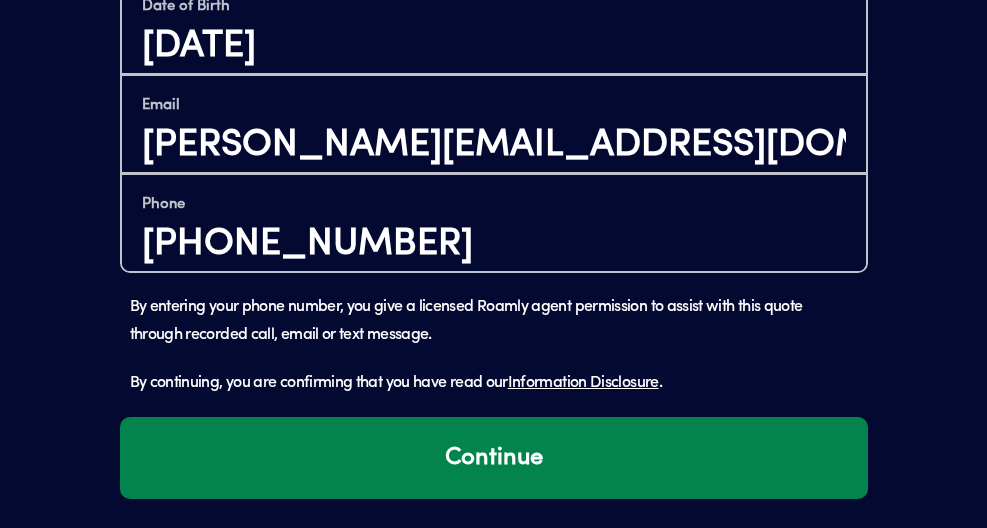 click on "Continue" at bounding box center (494, 458) 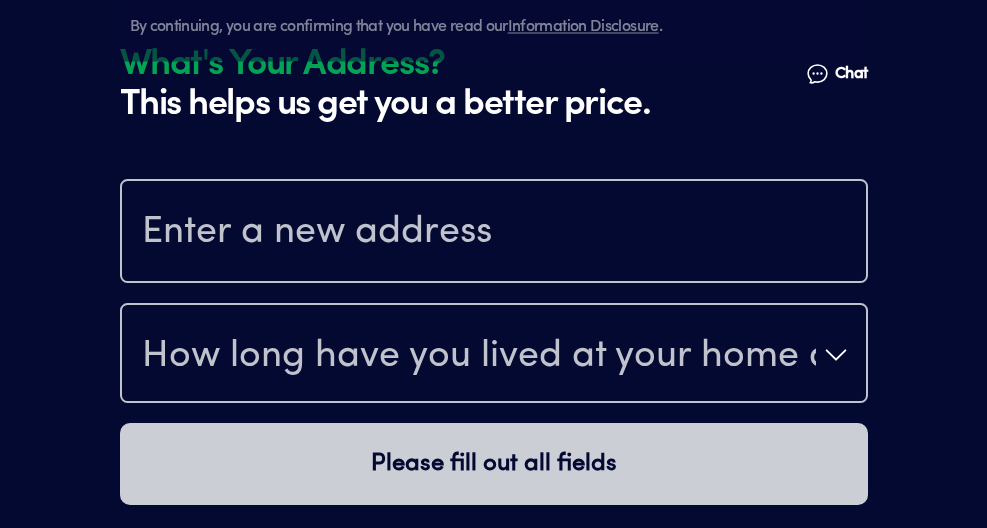 scroll, scrollTop: 2358, scrollLeft: 0, axis: vertical 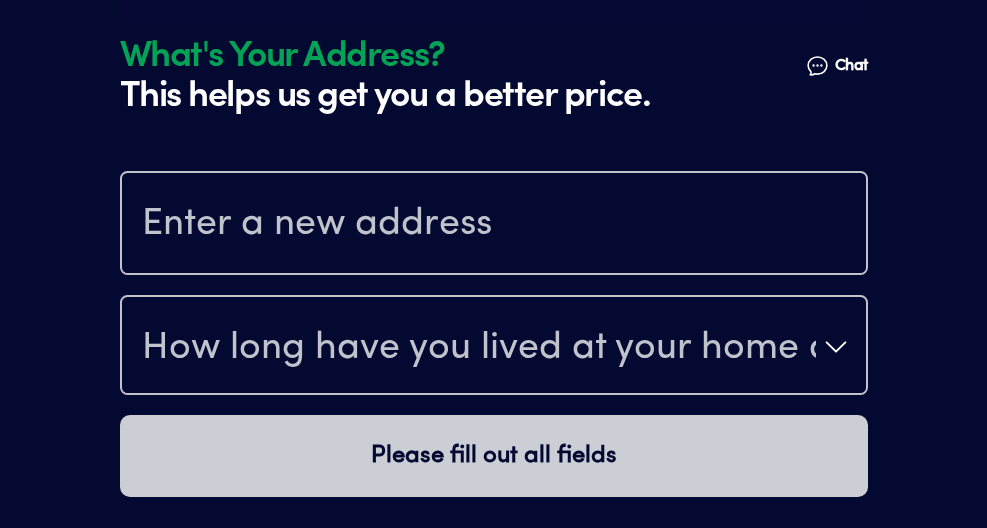 click at bounding box center (494, 225) 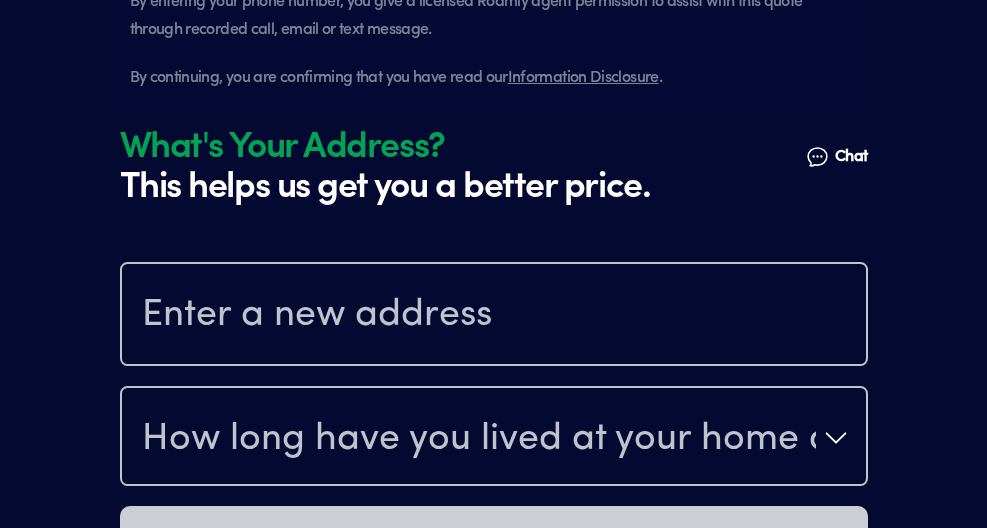 scroll, scrollTop: 2270, scrollLeft: 0, axis: vertical 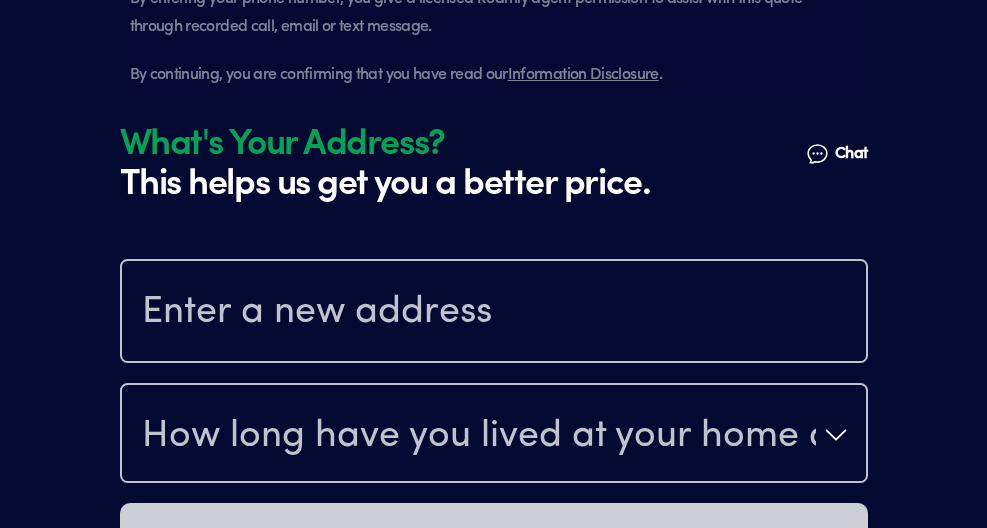 click at bounding box center (494, 313) 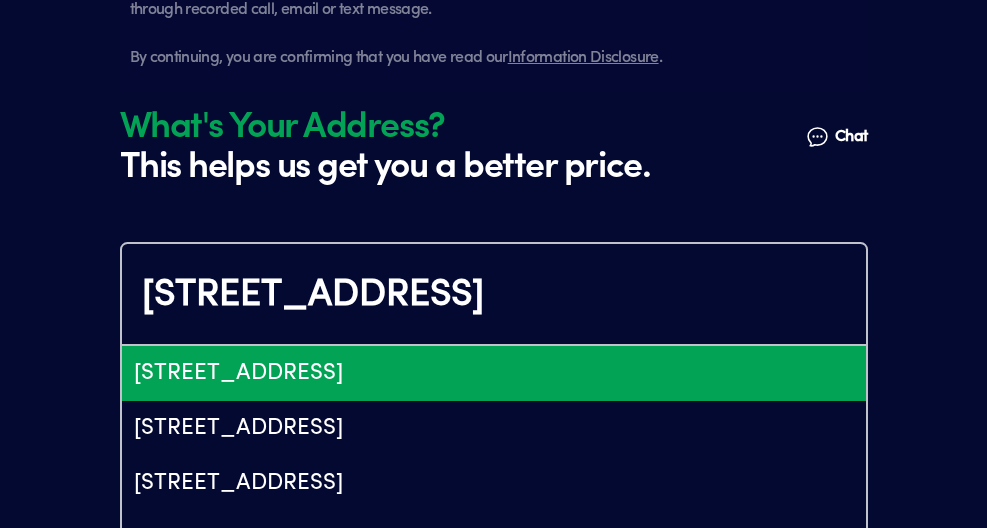 click on "[STREET_ADDRESS]" at bounding box center [494, 373] 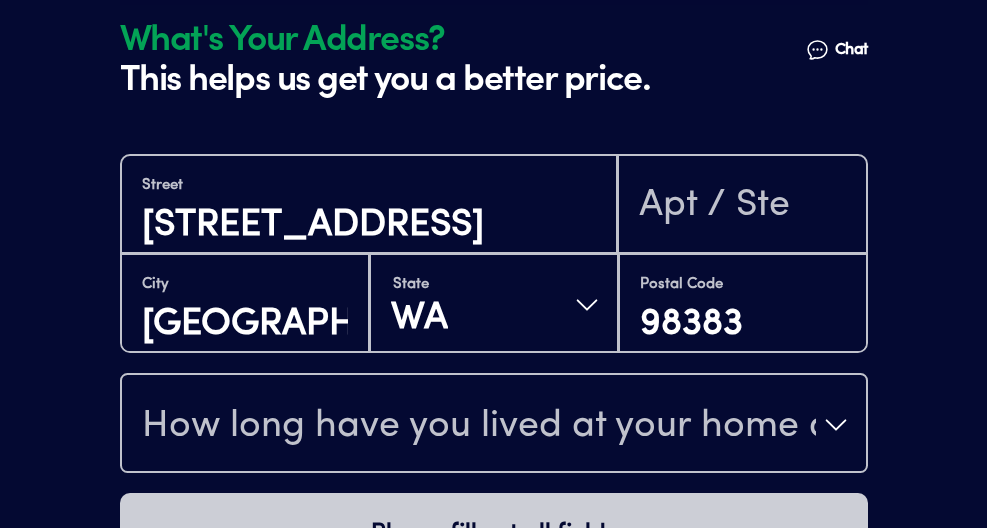 scroll, scrollTop: 2450, scrollLeft: 0, axis: vertical 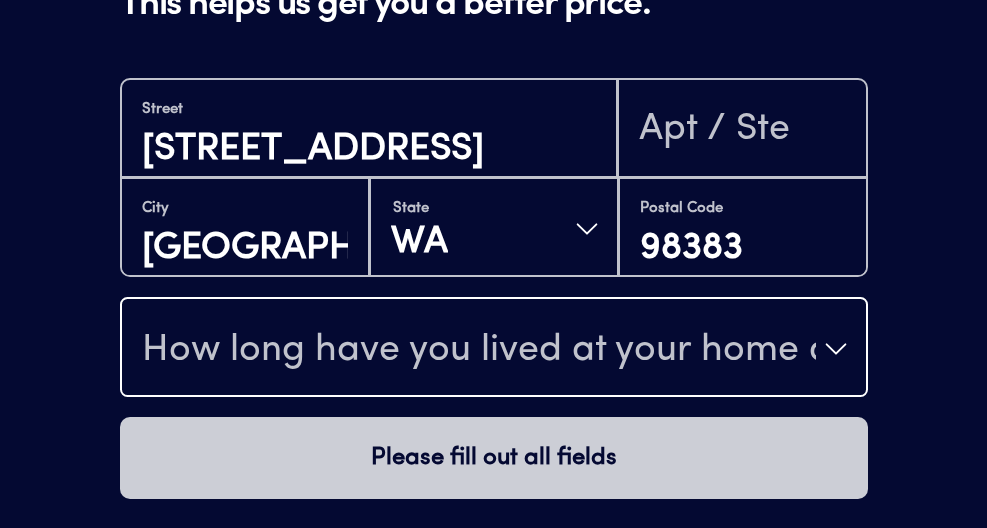 click on "How long have you lived at your home address?" at bounding box center (479, 351) 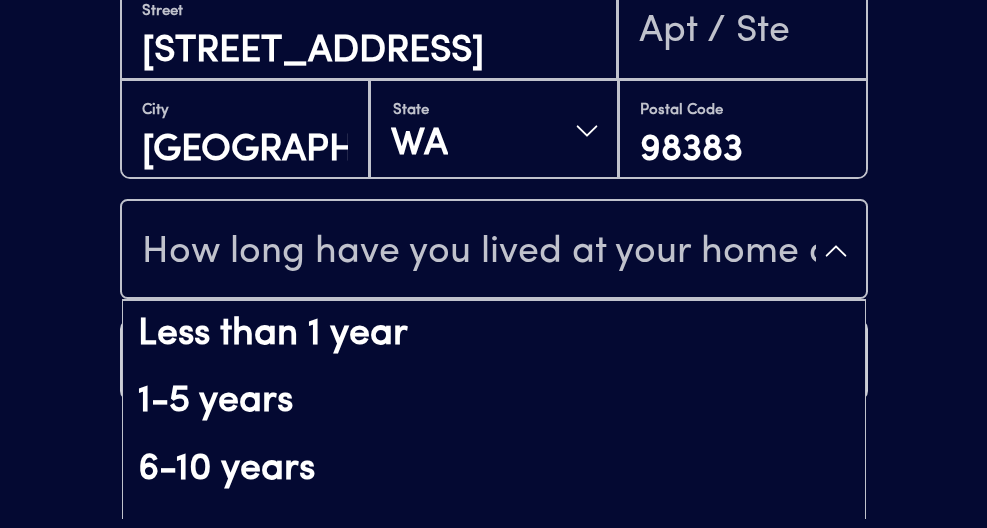 scroll, scrollTop: 115, scrollLeft: 0, axis: vertical 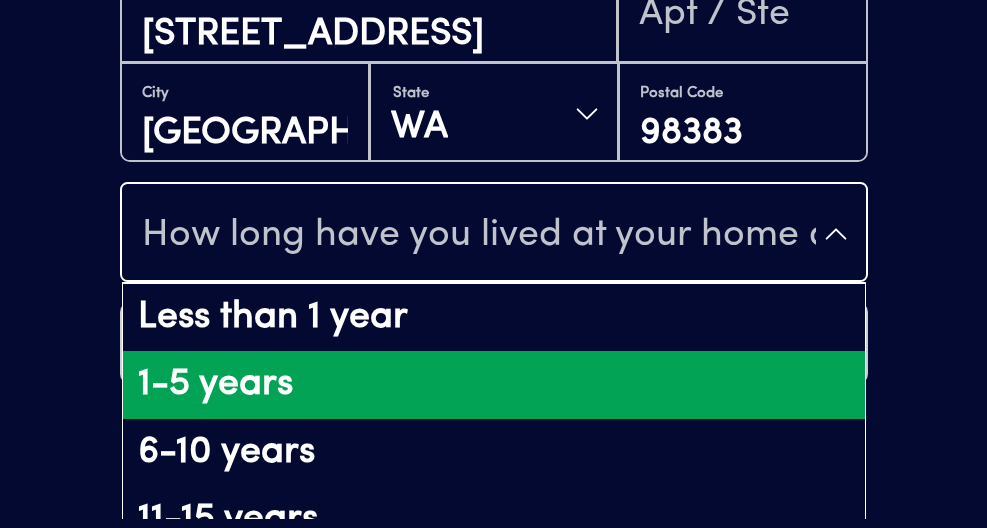 click on "1-5 years" at bounding box center (494, 385) 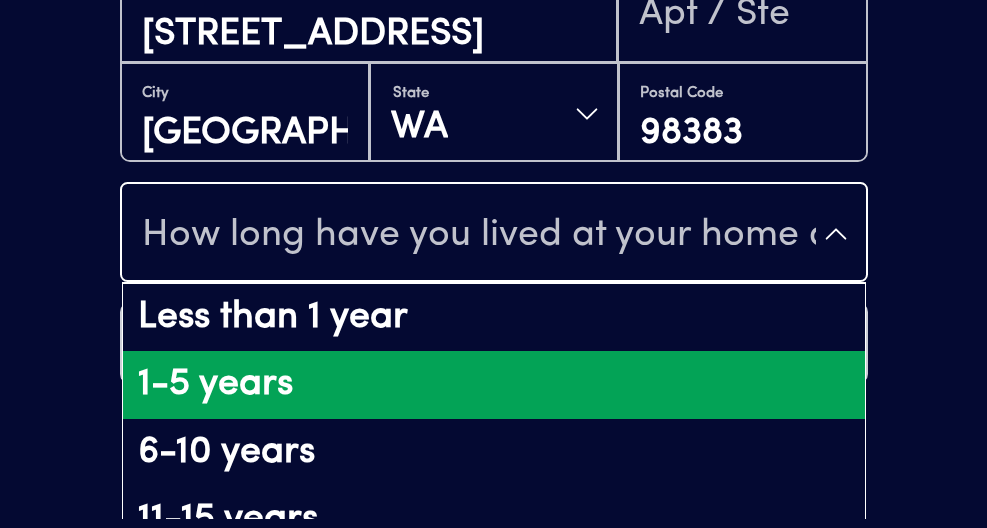 scroll, scrollTop: 0, scrollLeft: 0, axis: both 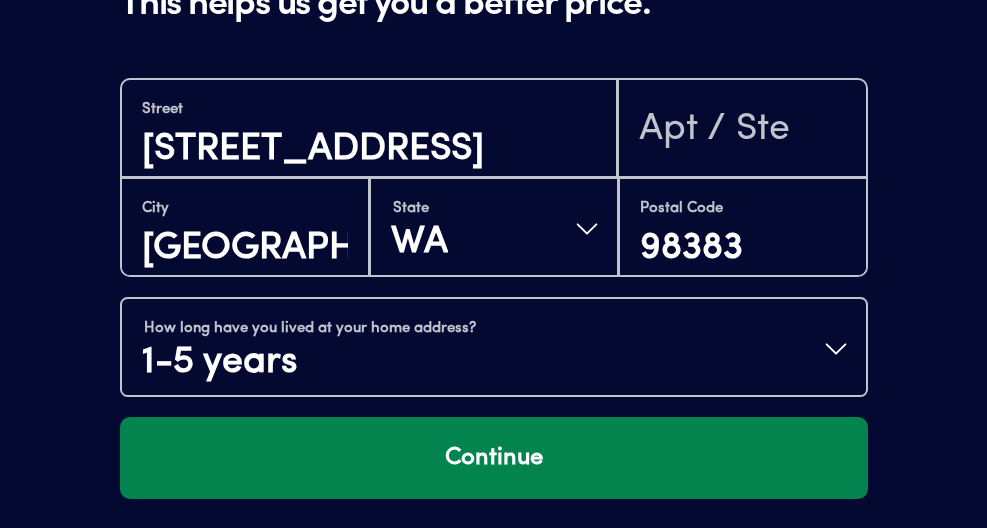 click on "Continue" at bounding box center (494, 458) 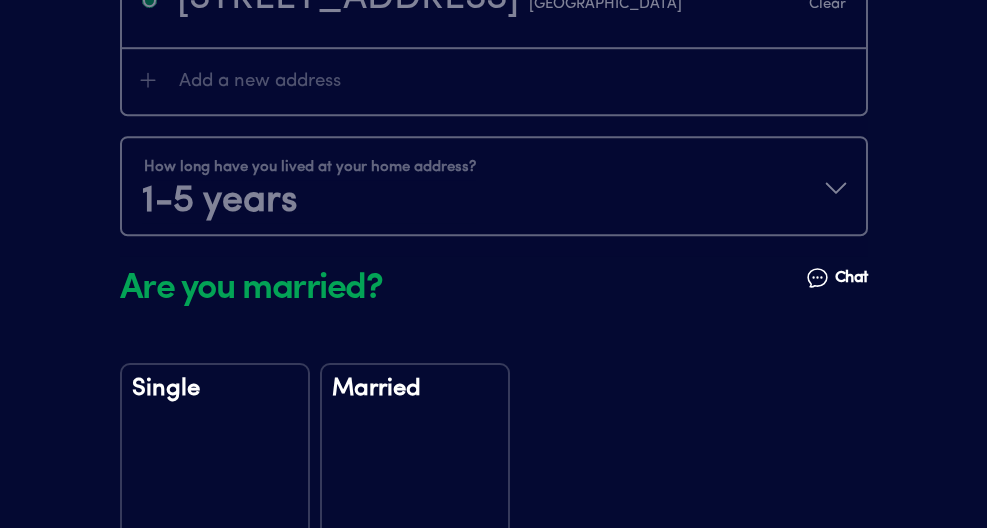 scroll, scrollTop: 2791, scrollLeft: 0, axis: vertical 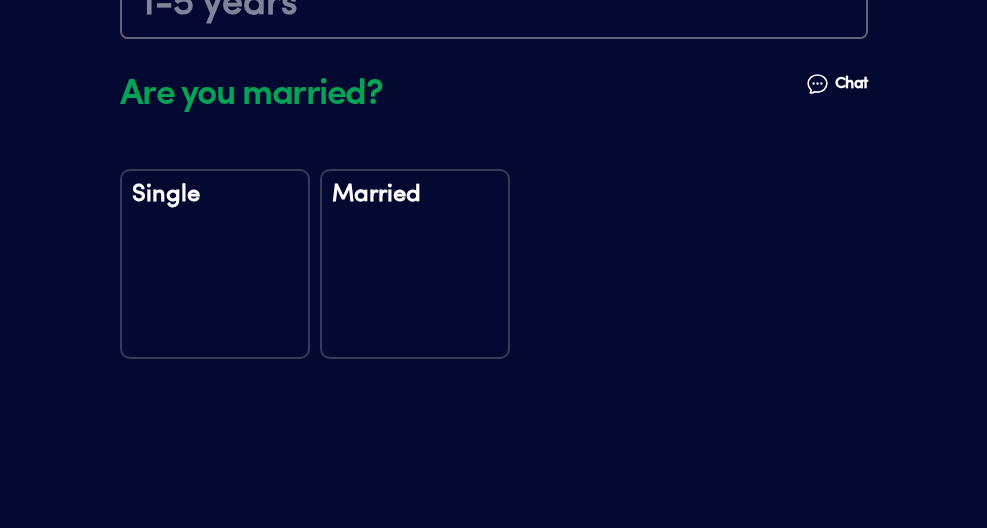 click on "Married" at bounding box center (415, 264) 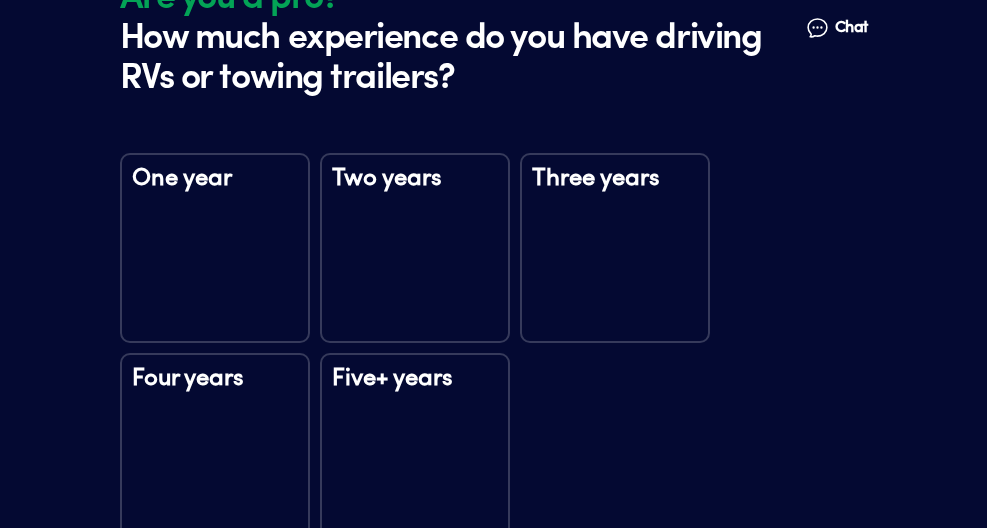 scroll, scrollTop: 3270, scrollLeft: 0, axis: vertical 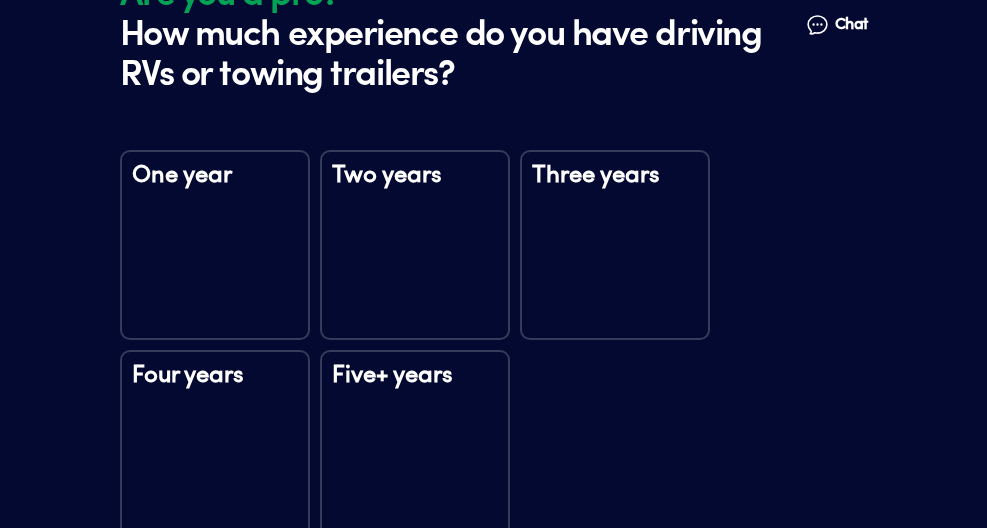 click on "Five+ years" at bounding box center [415, 389] 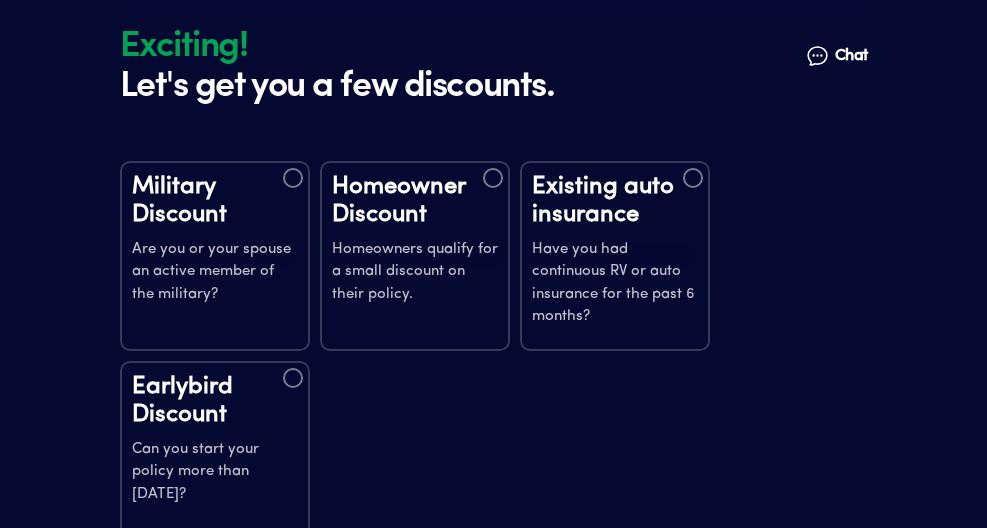 scroll, scrollTop: 3800, scrollLeft: 0, axis: vertical 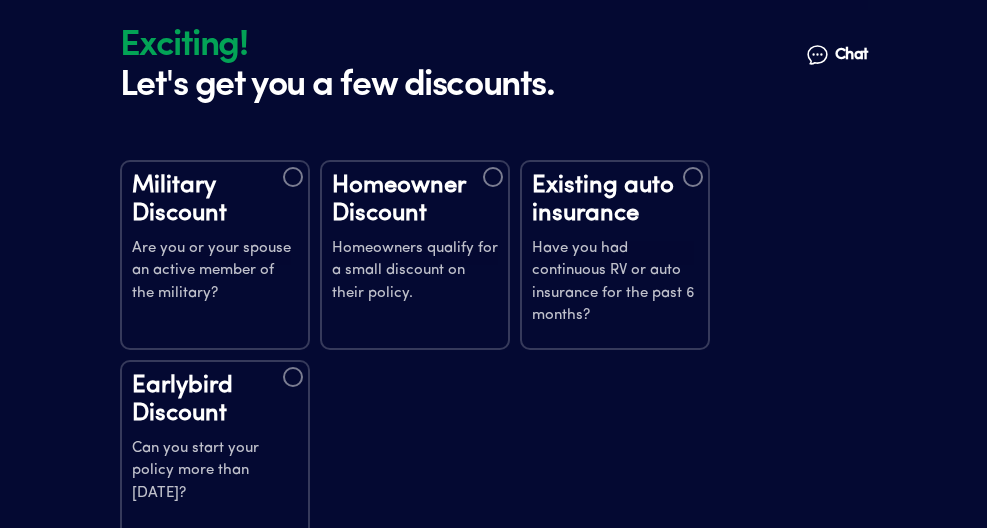 click on "Homeowners qualify for a small discount on their policy." at bounding box center (415, 272) 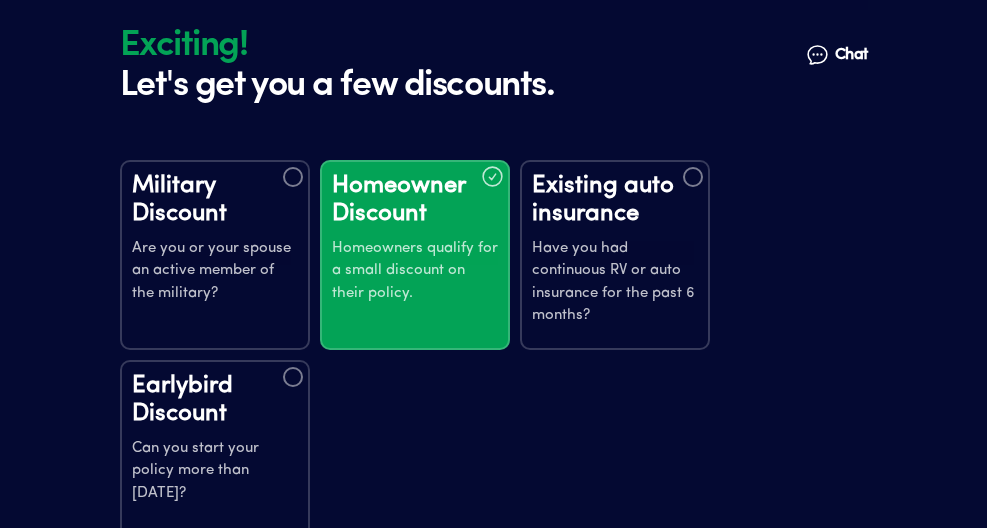 click on "Have you had continuous RV or auto insurance for the past 6 months?" at bounding box center [615, 283] 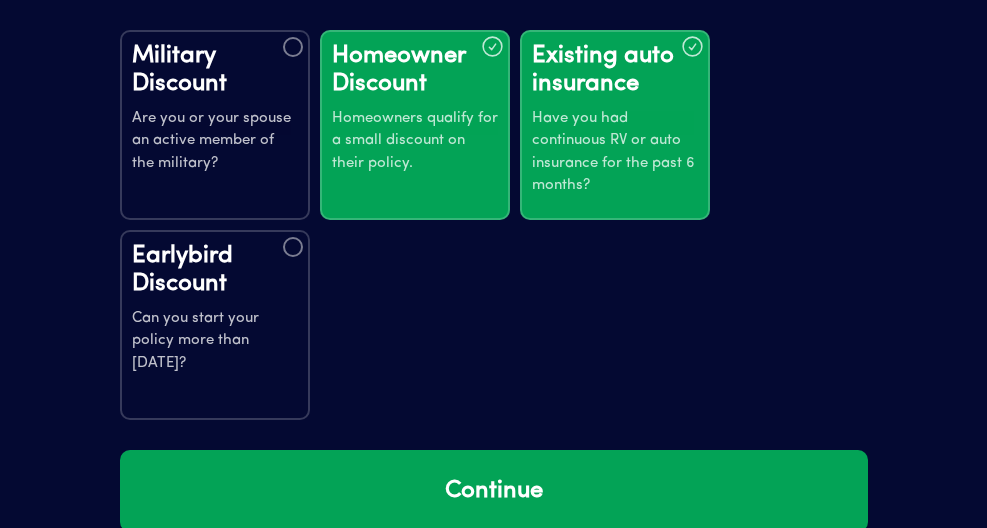 scroll, scrollTop: 3941, scrollLeft: 0, axis: vertical 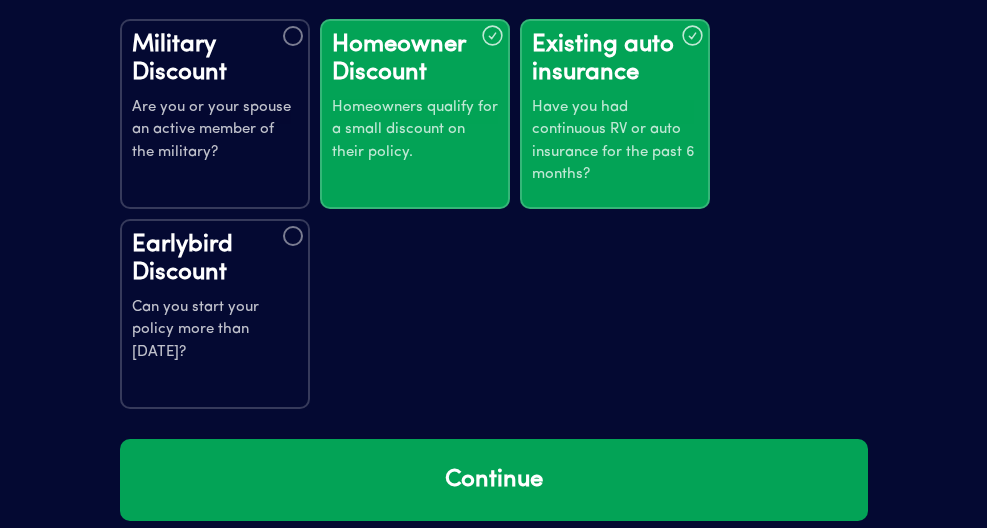 click on "Can you start your policy more than [DATE]?" at bounding box center (215, 331) 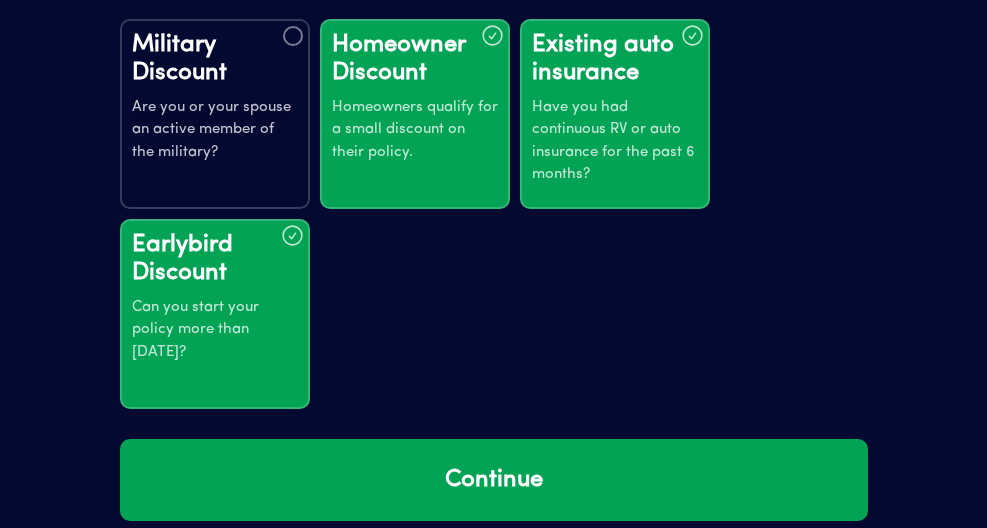 scroll, scrollTop: 3963, scrollLeft: 0, axis: vertical 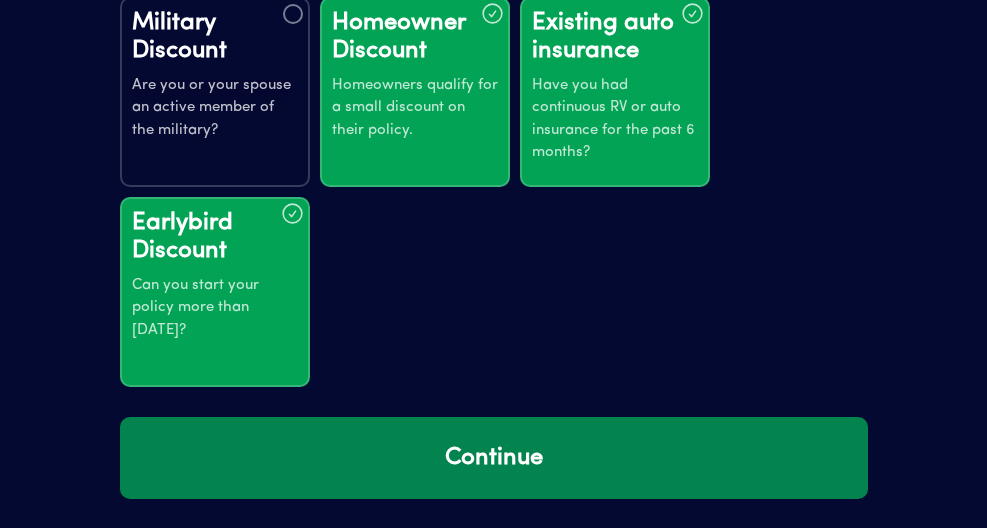 click on "Continue" at bounding box center [494, 458] 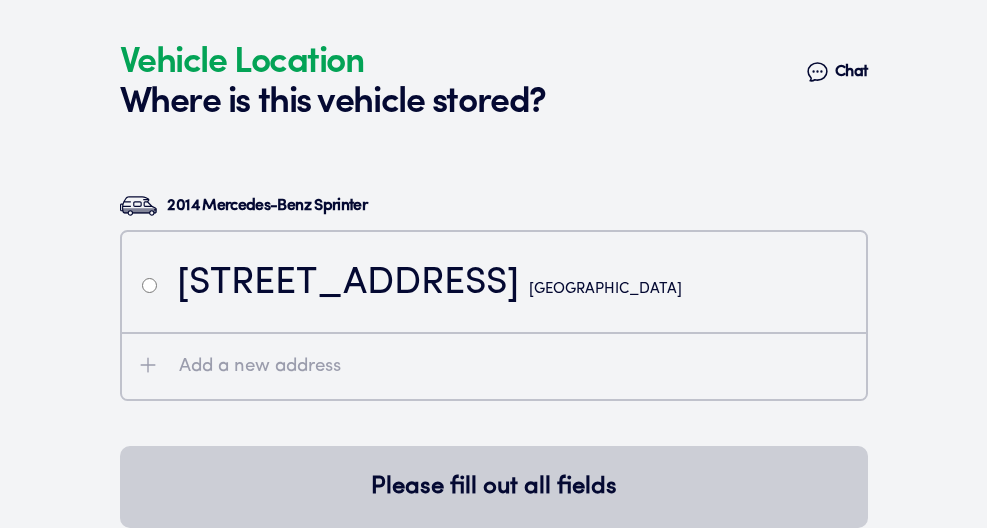 scroll, scrollTop: 4369, scrollLeft: 0, axis: vertical 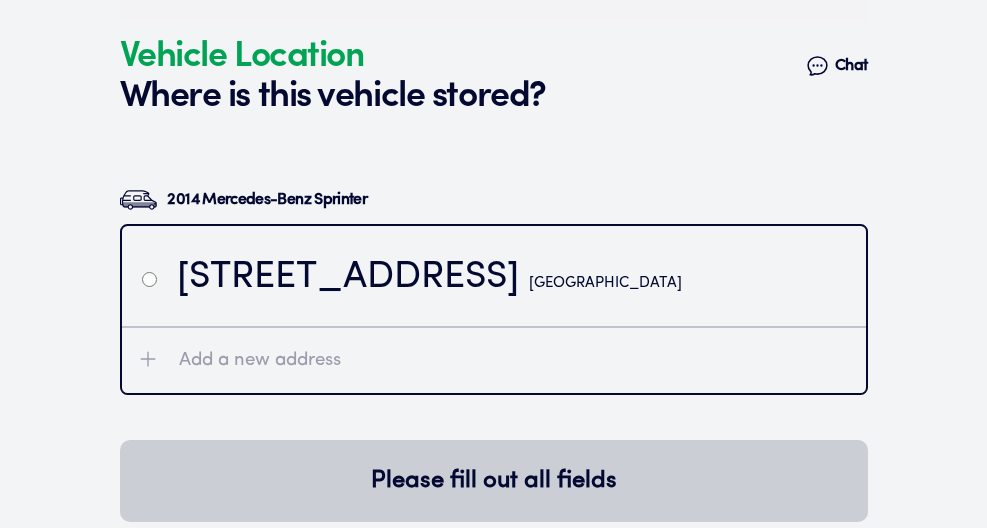 click on "[STREET_ADDRESS]" at bounding box center (429, 278) 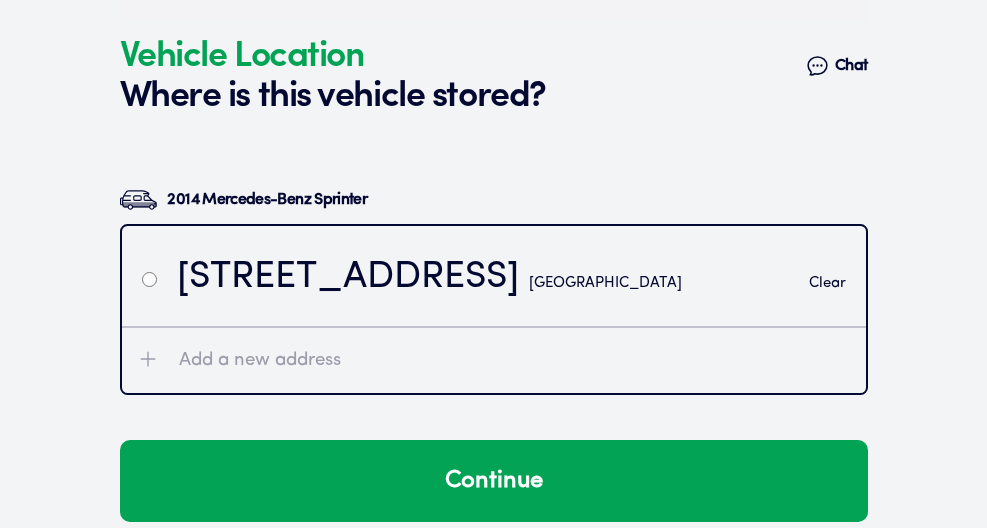 scroll, scrollTop: 4392, scrollLeft: 0, axis: vertical 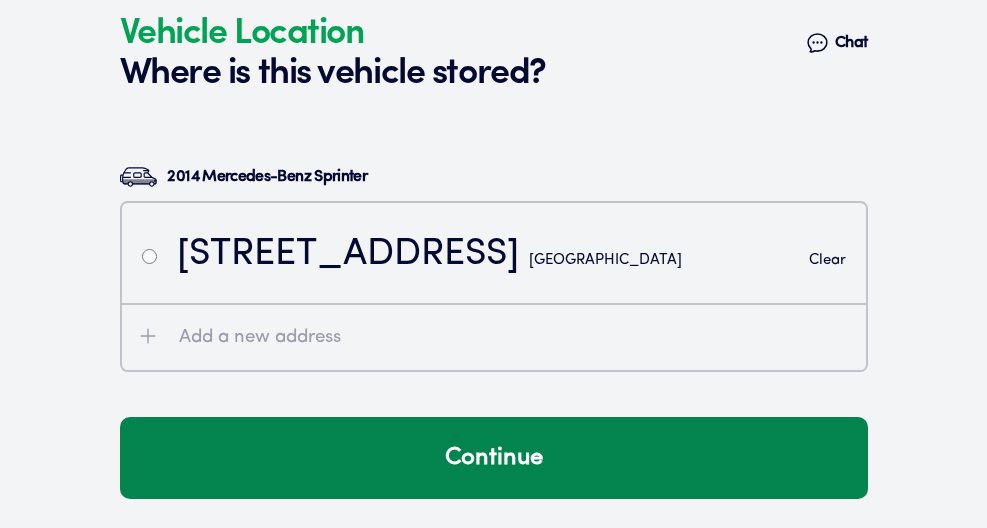 click on "Continue" at bounding box center (494, 458) 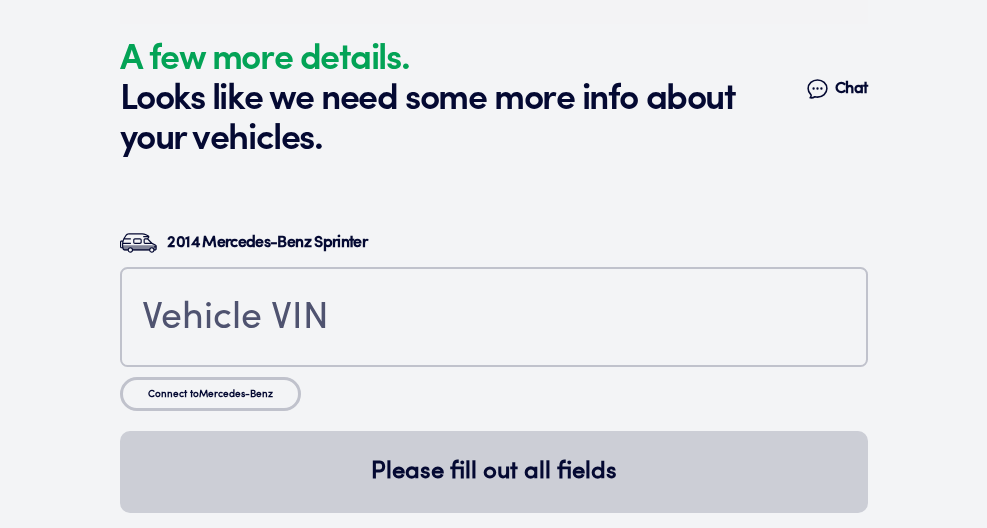 scroll, scrollTop: 4808, scrollLeft: 0, axis: vertical 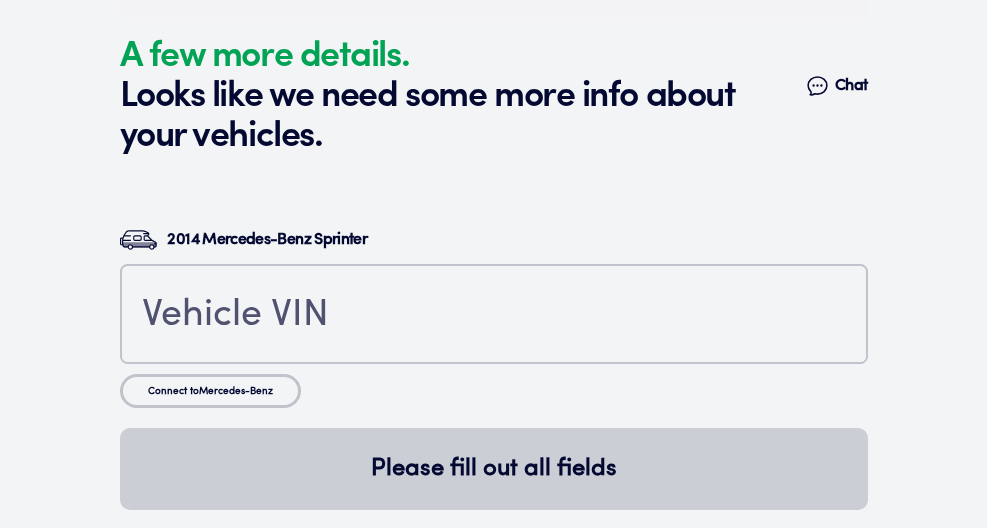 click at bounding box center (494, 314) 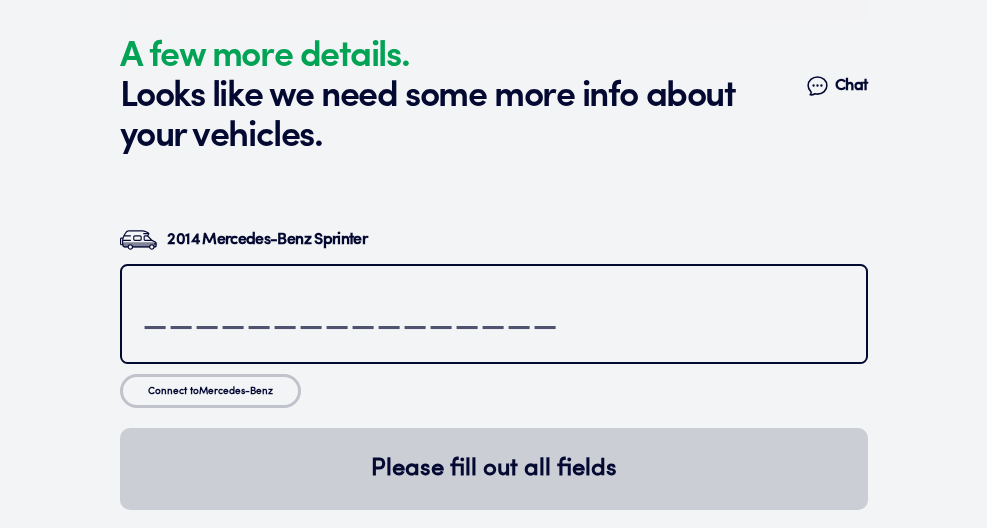 paste on "[US_VEHICLE_IDENTIFICATION_NUMBER]" 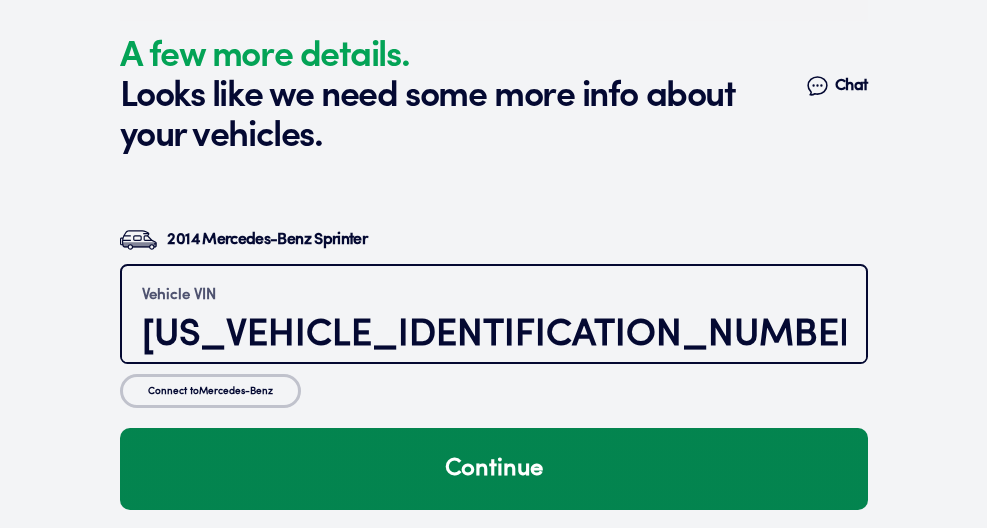 type on "[US_VEHICLE_IDENTIFICATION_NUMBER]" 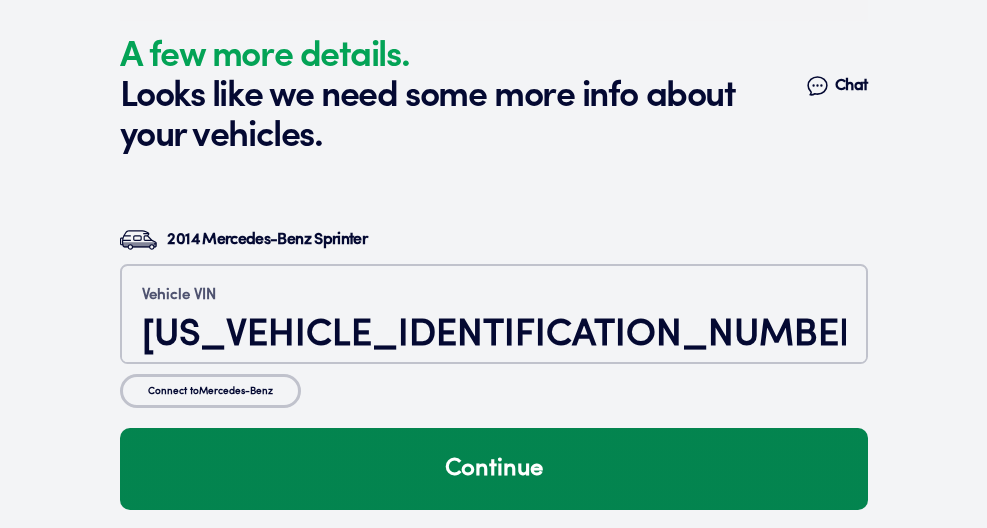click on "Continue" at bounding box center [494, 469] 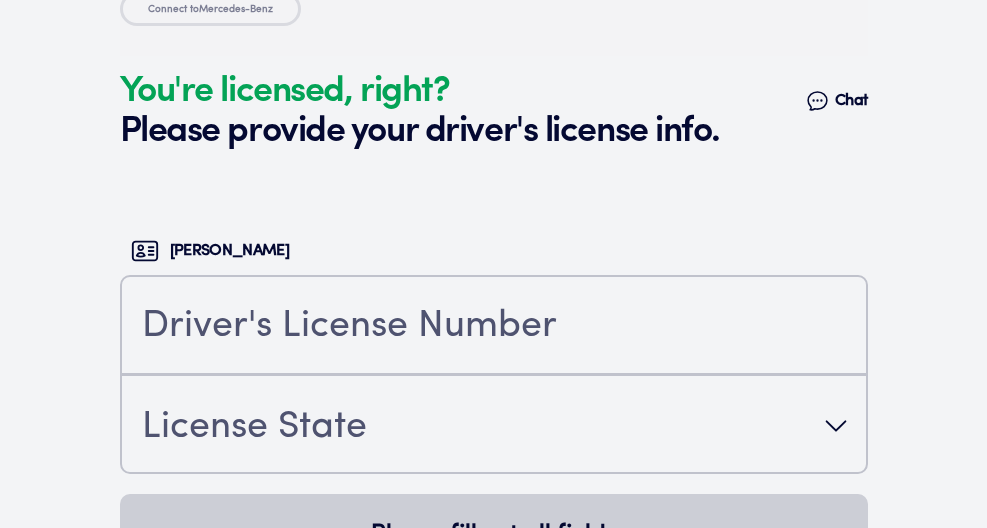 scroll, scrollTop: 5195, scrollLeft: 0, axis: vertical 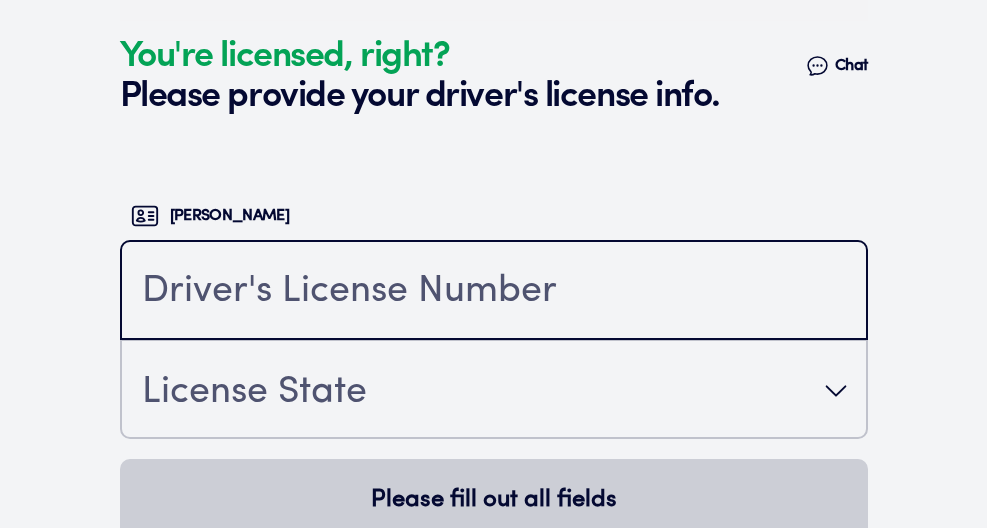 click at bounding box center (494, 292) 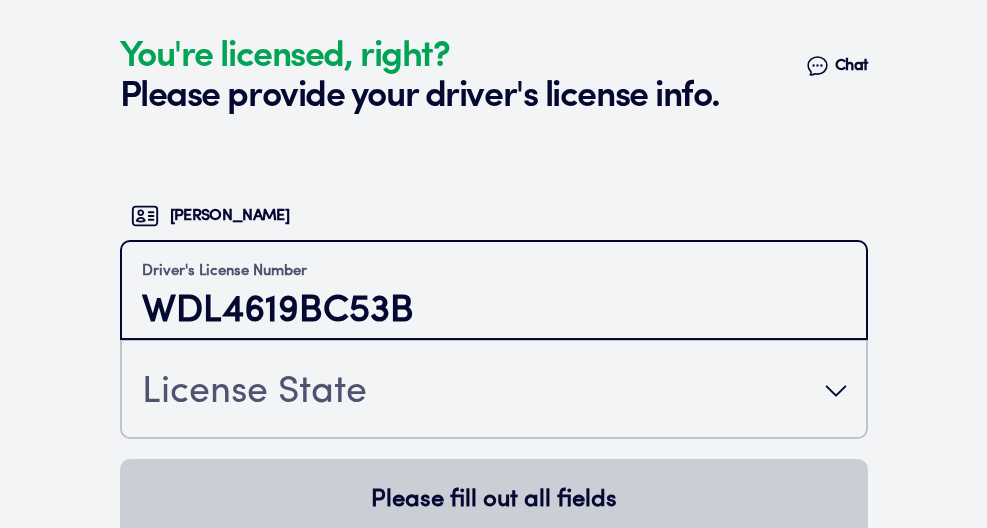 type on "WDL4619BC53B" 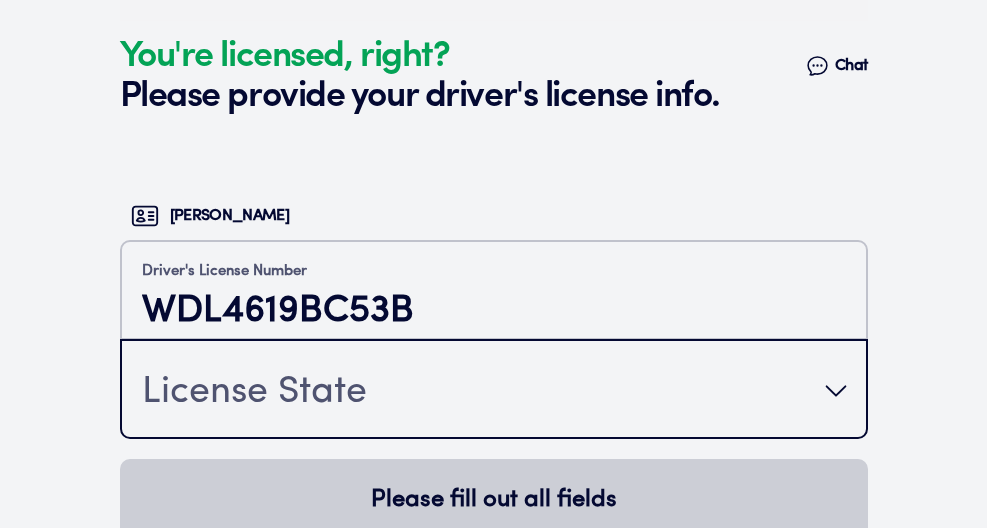 click on "License State" at bounding box center (494, 391) 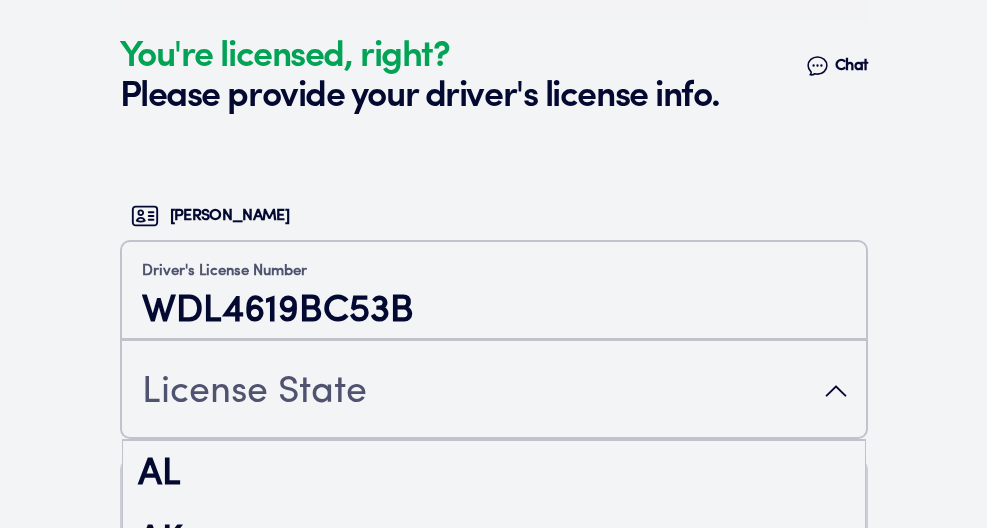 scroll, scrollTop: 5227, scrollLeft: 0, axis: vertical 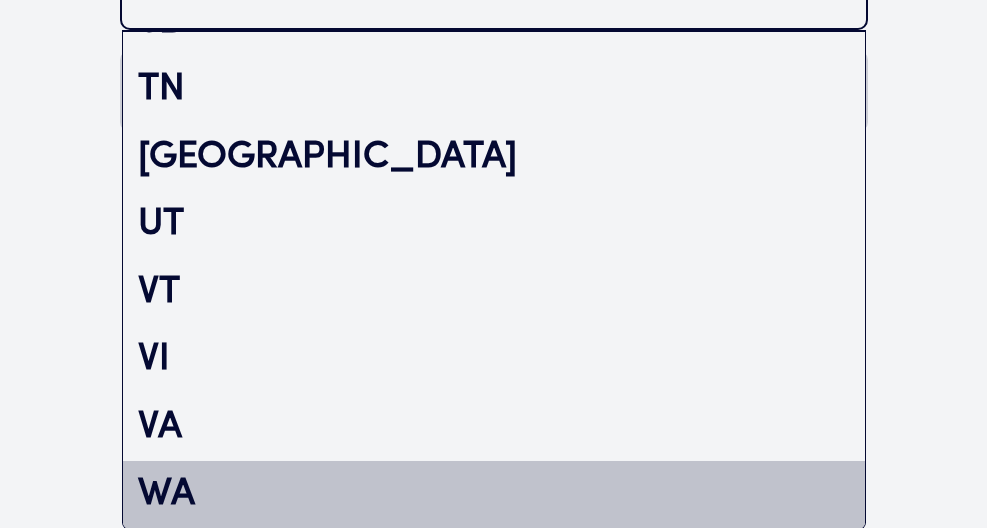click on "WA" at bounding box center [494, 495] 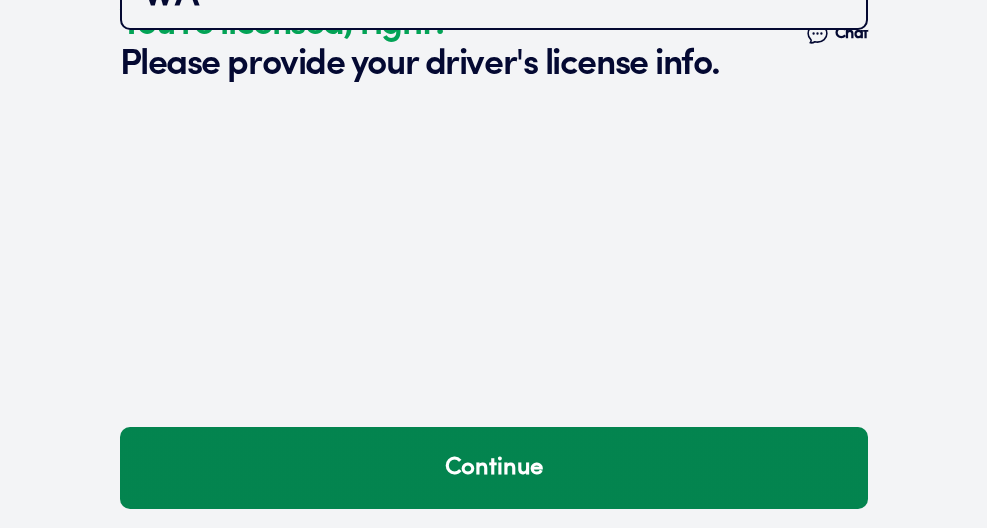 scroll, scrollTop: 5237, scrollLeft: 0, axis: vertical 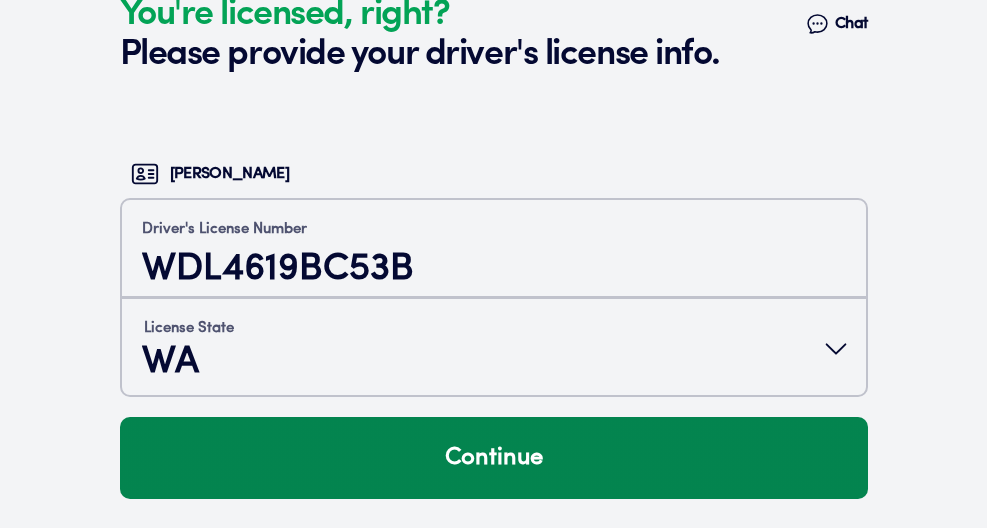 click on "Continue" at bounding box center (494, 458) 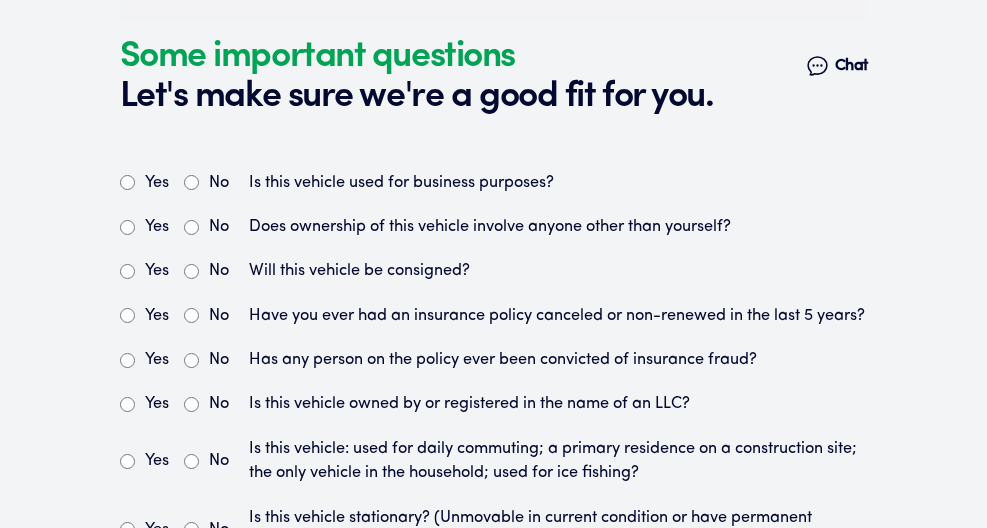 scroll, scrollTop: 5653, scrollLeft: 0, axis: vertical 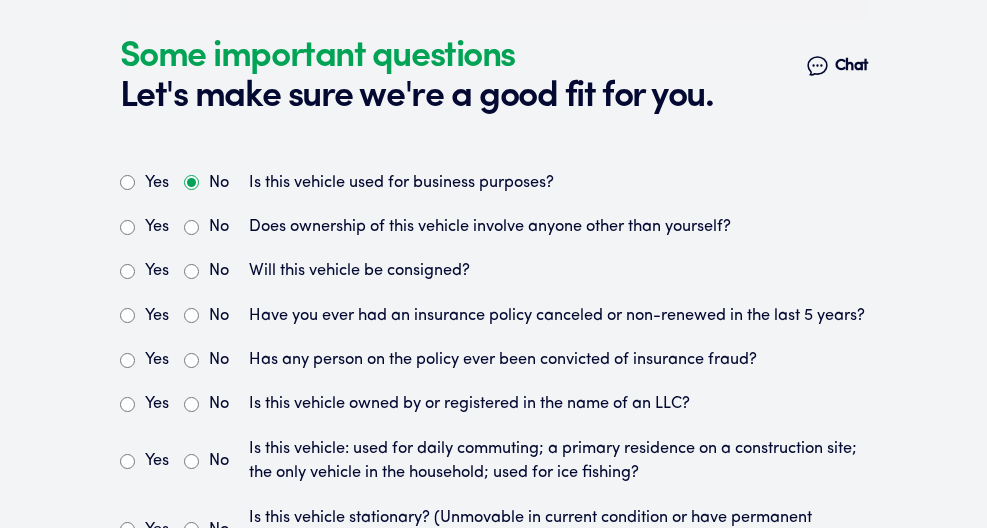 radio on "true" 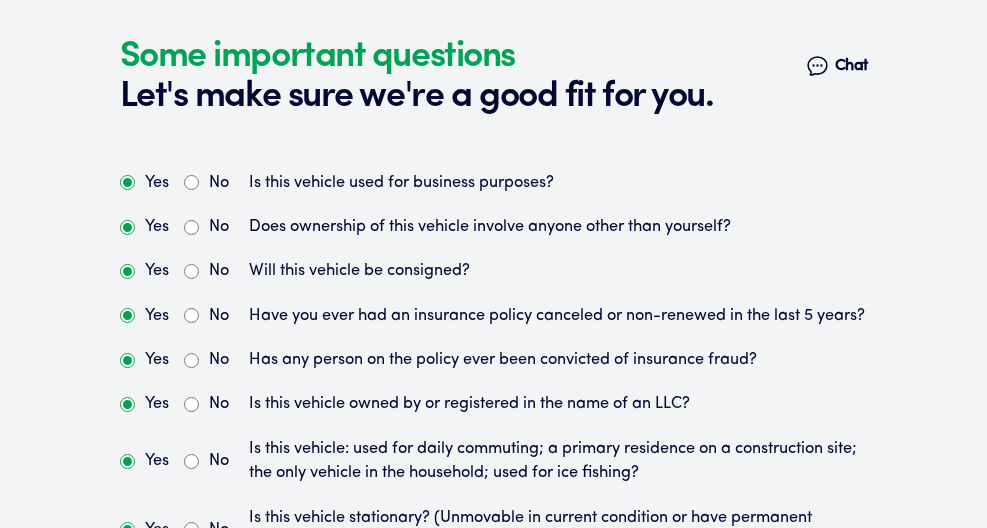 click on "No" at bounding box center (191, 227) 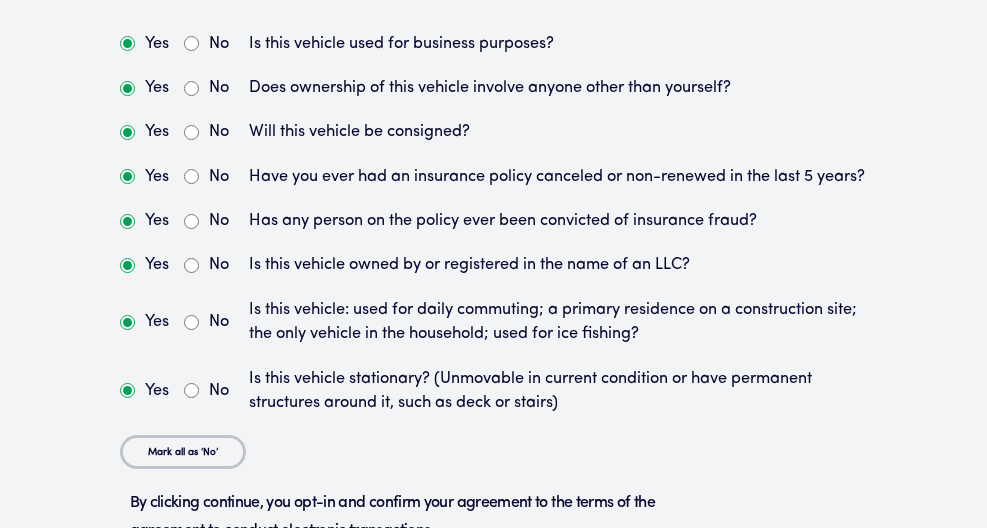 scroll, scrollTop: 5802, scrollLeft: 0, axis: vertical 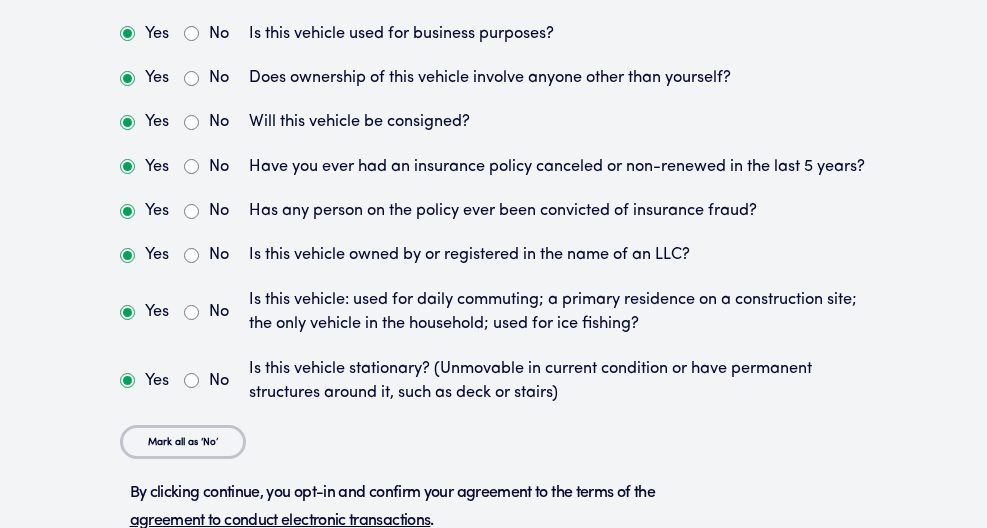click on "No" at bounding box center (191, 211) 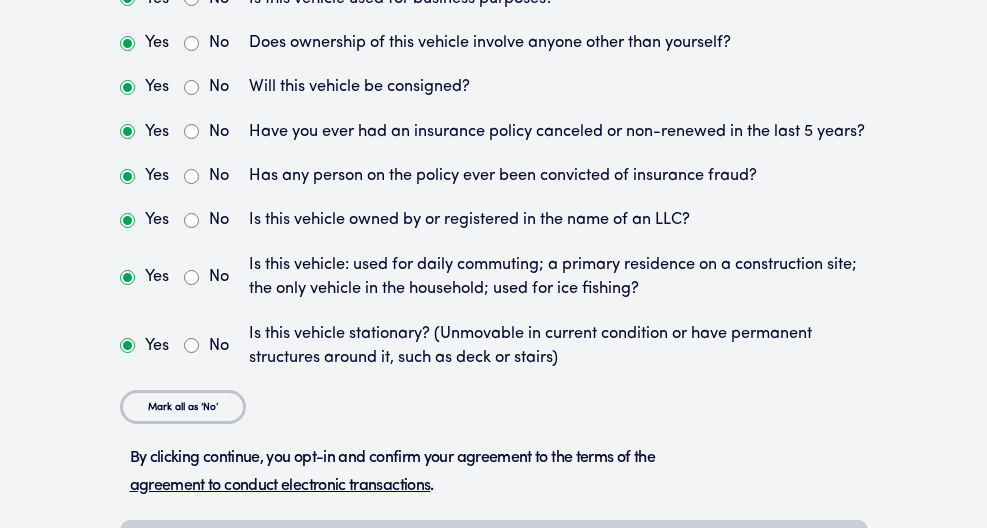 scroll, scrollTop: 5838, scrollLeft: 0, axis: vertical 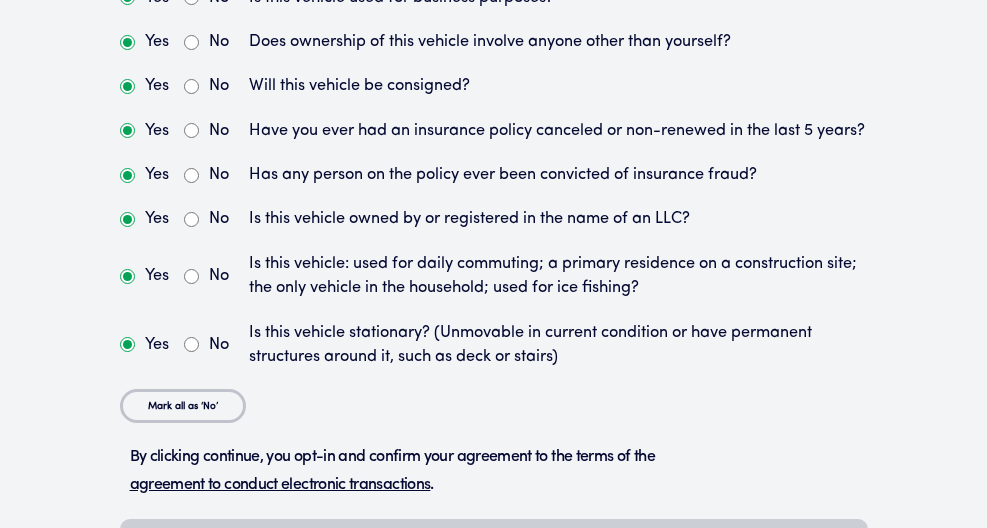 click on "No" at bounding box center [191, 276] 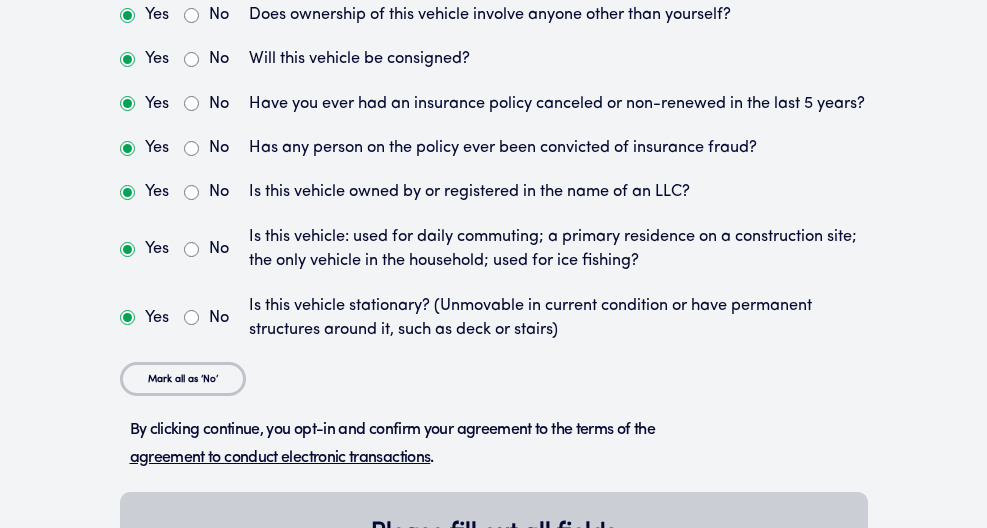 scroll, scrollTop: 5869, scrollLeft: 0, axis: vertical 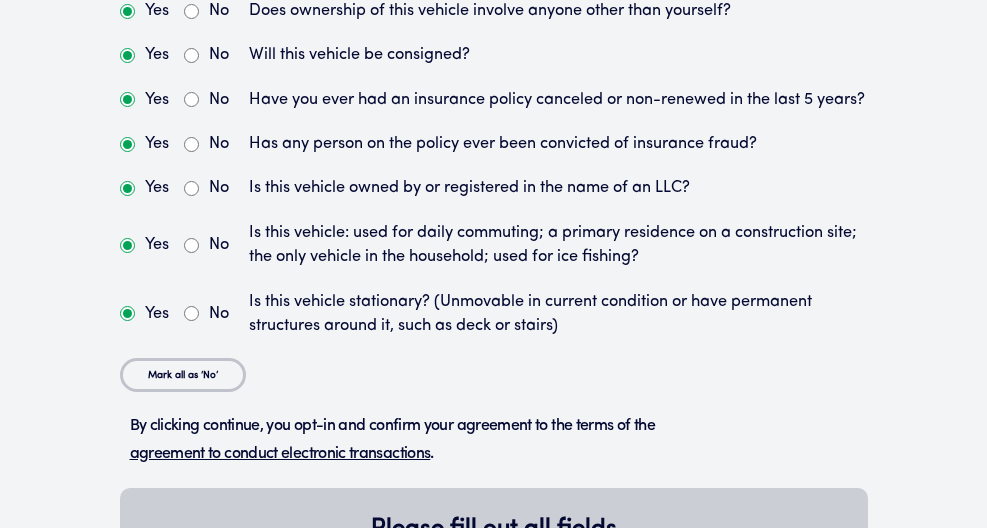 click on "No" at bounding box center [191, 313] 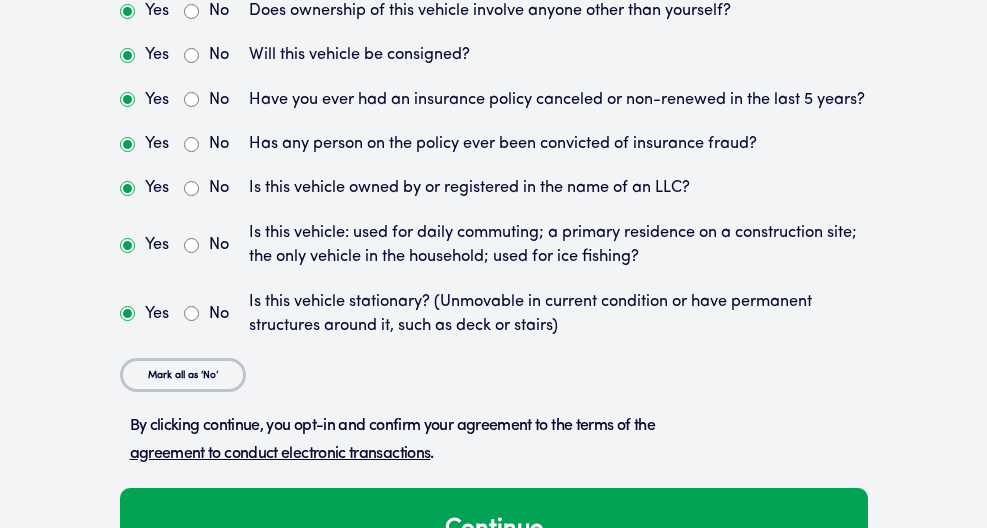 scroll, scrollTop: 5965, scrollLeft: 0, axis: vertical 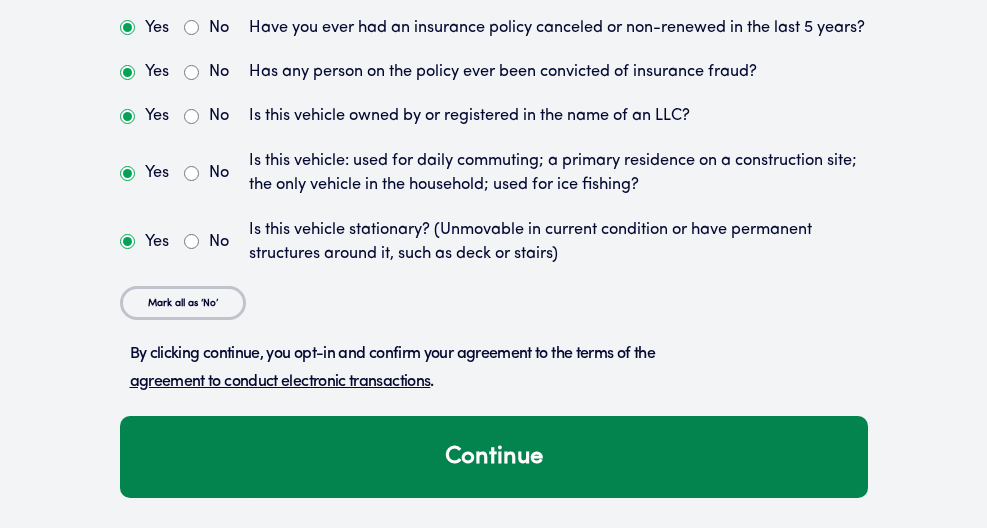 click on "Continue" at bounding box center [494, 457] 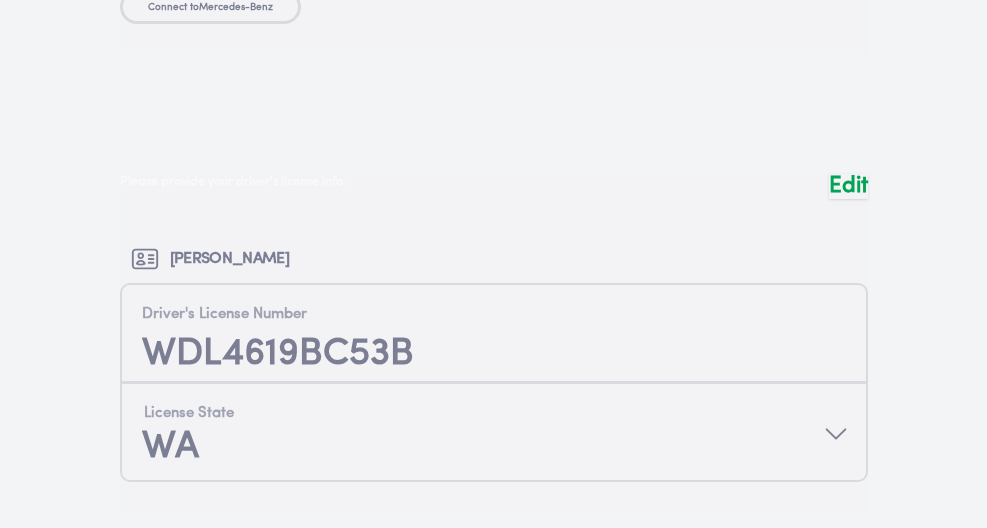 scroll, scrollTop: 5051, scrollLeft: 0, axis: vertical 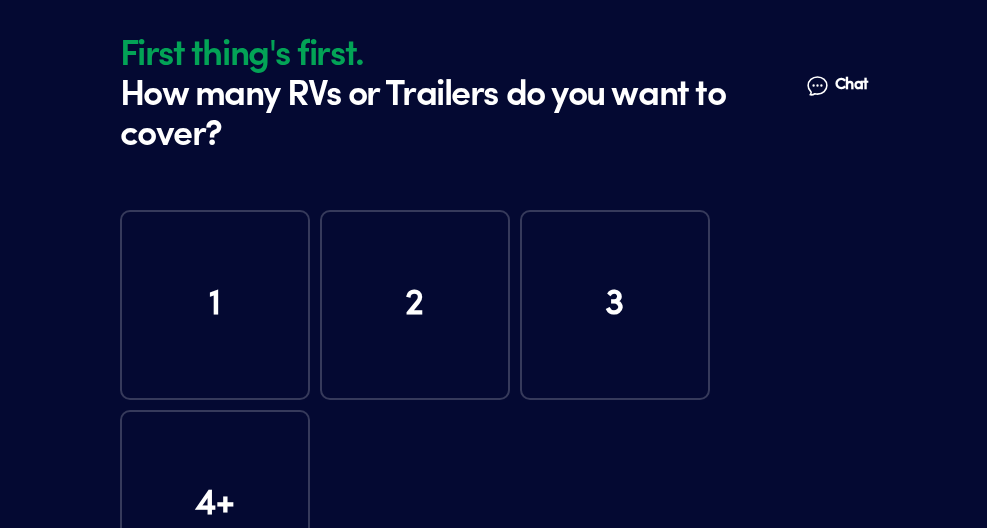 click on "1" at bounding box center [215, 305] 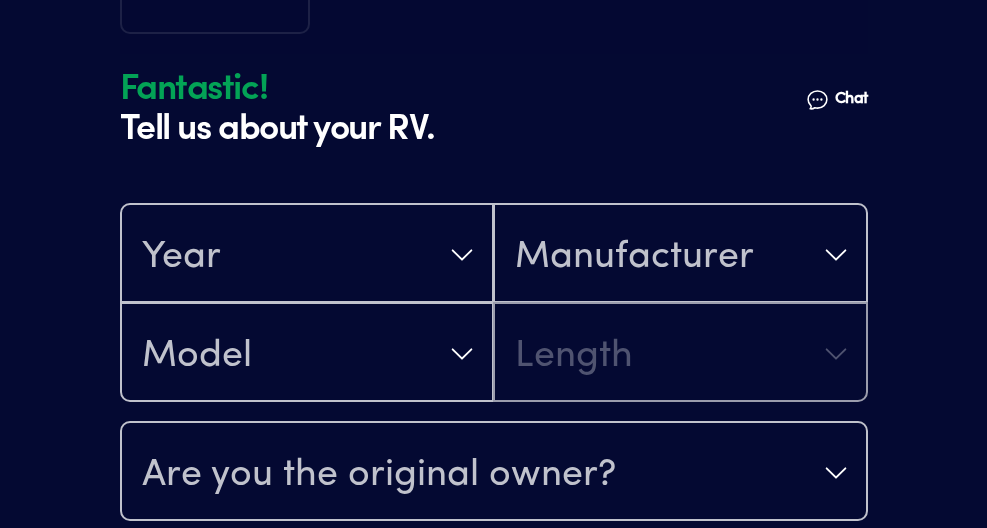 scroll, scrollTop: 596, scrollLeft: 0, axis: vertical 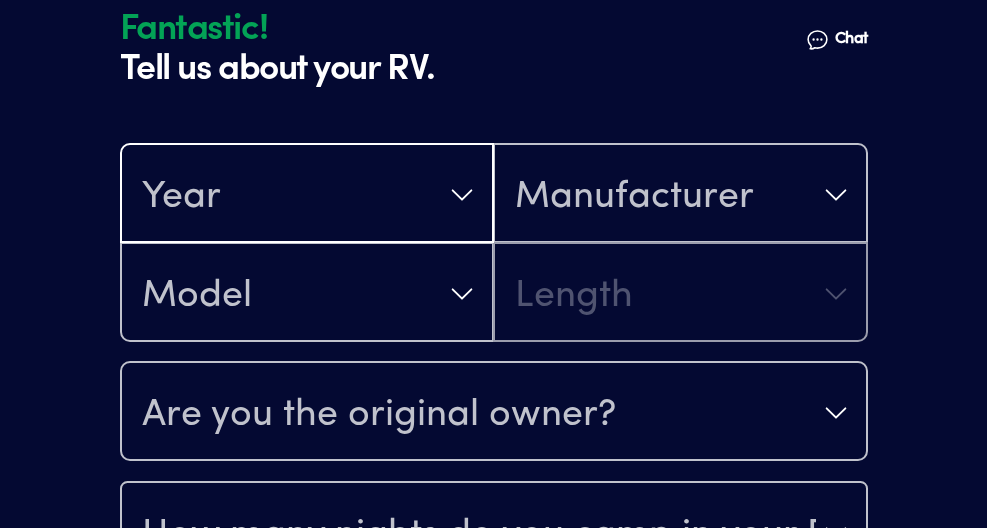 click on "Year" at bounding box center (307, 195) 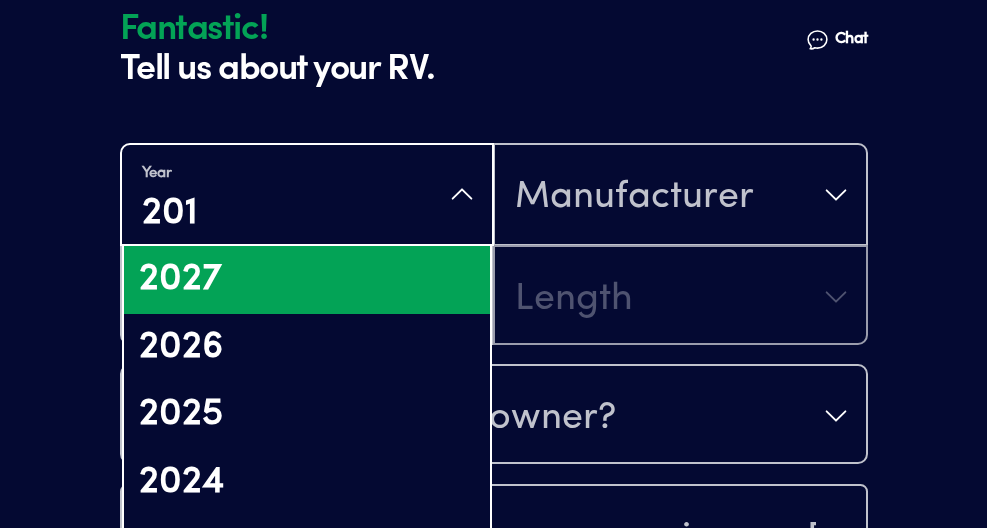 type on "2014" 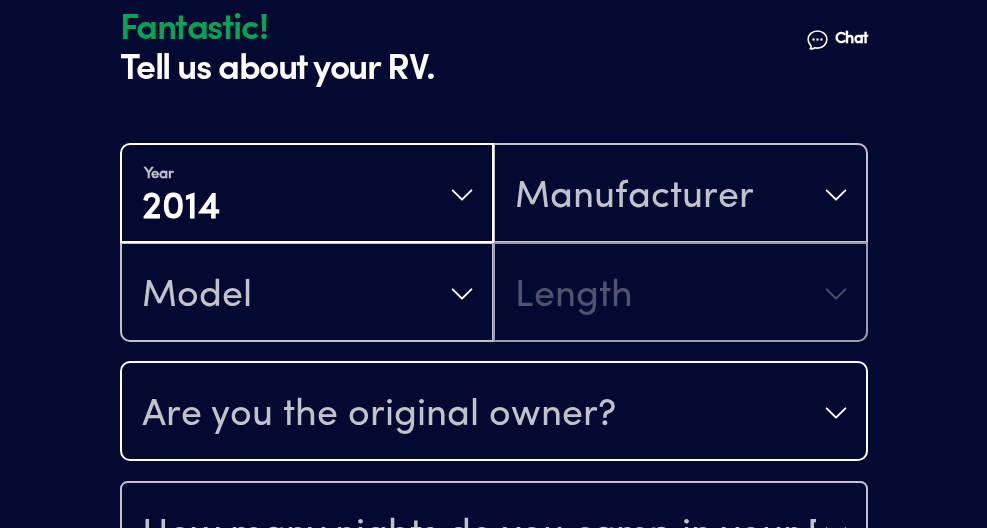 type 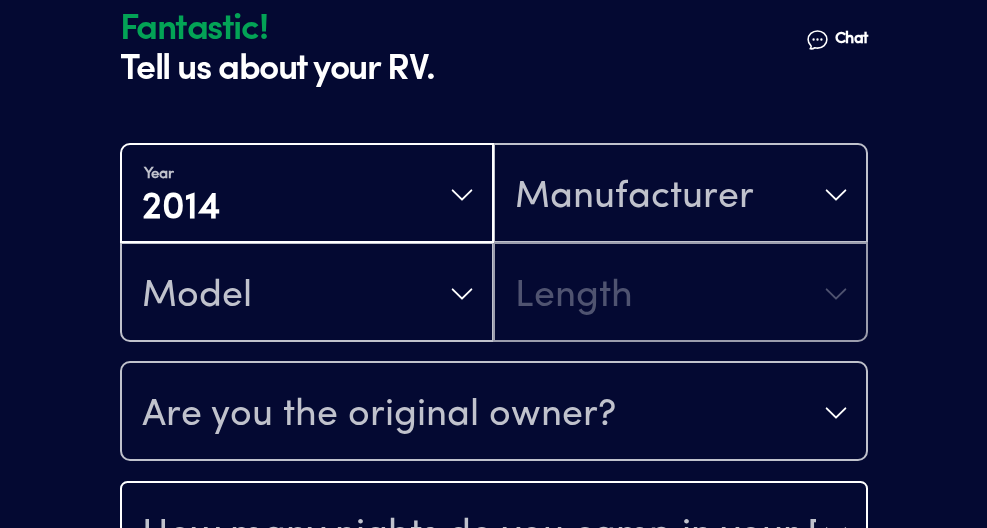 type 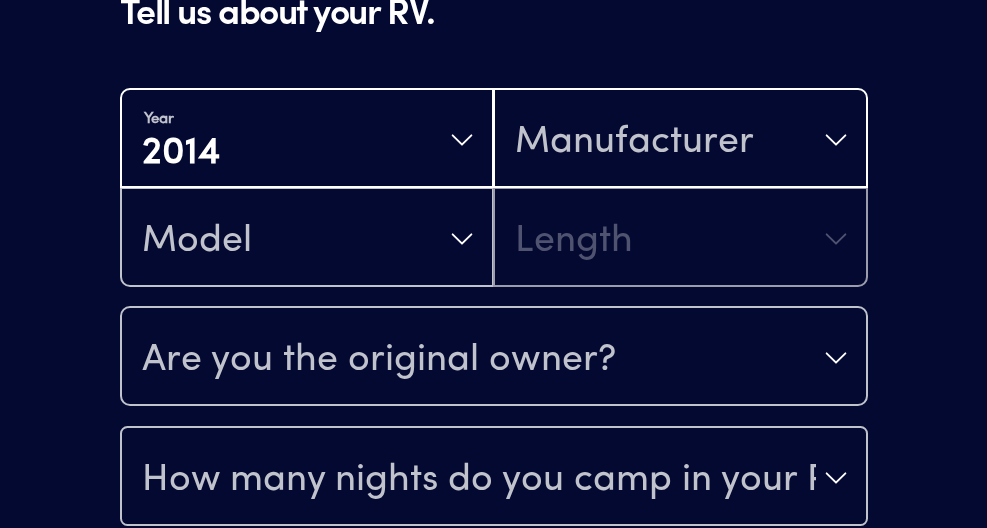 click on "Manufacturer" at bounding box center [634, 142] 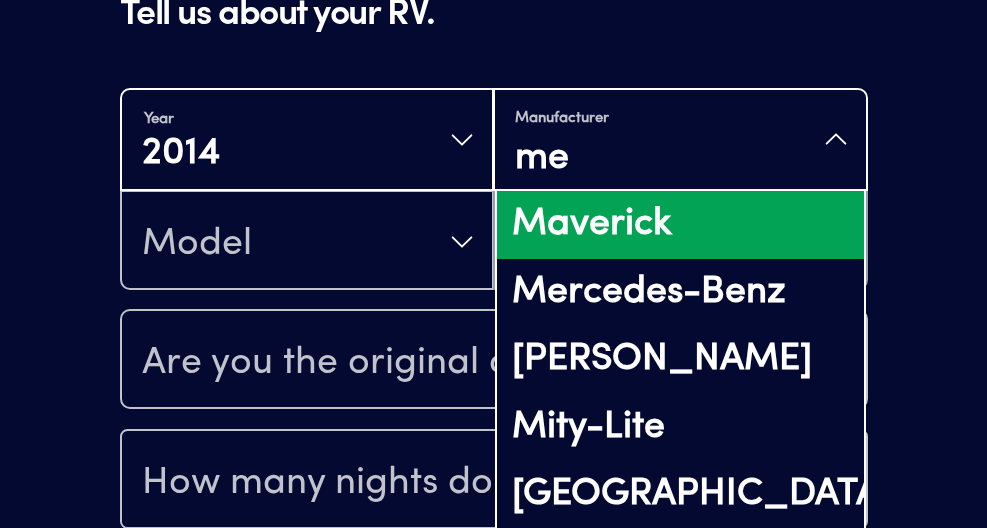 type on "mer" 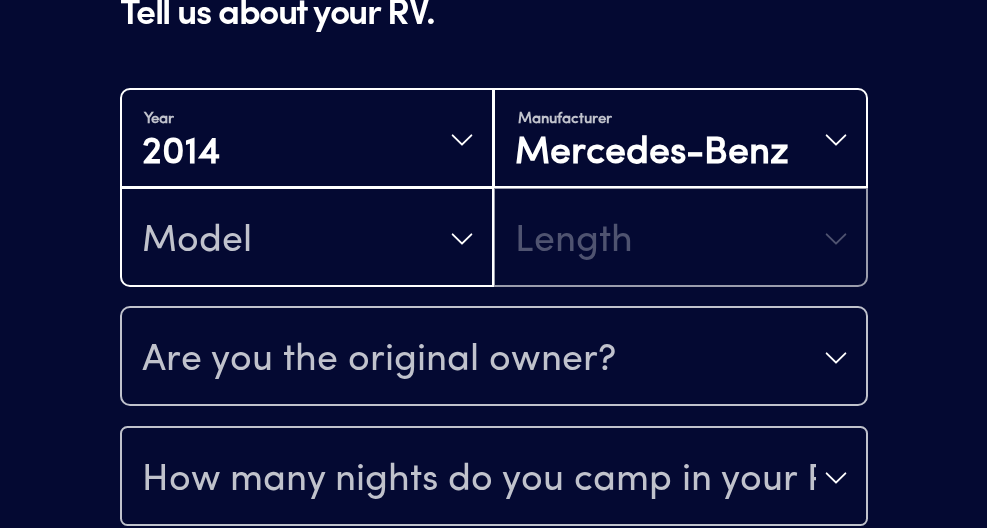 click on "Model" at bounding box center [307, 239] 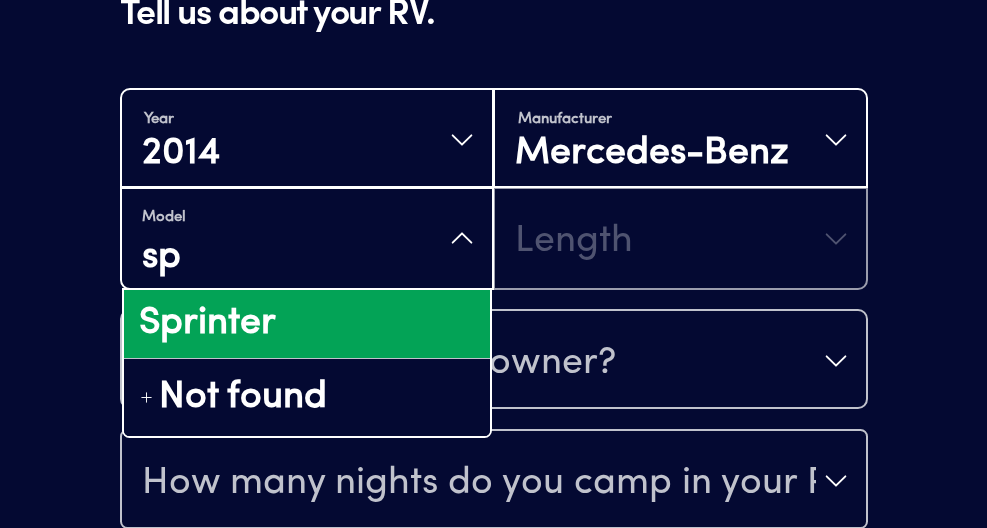 type on "sp" 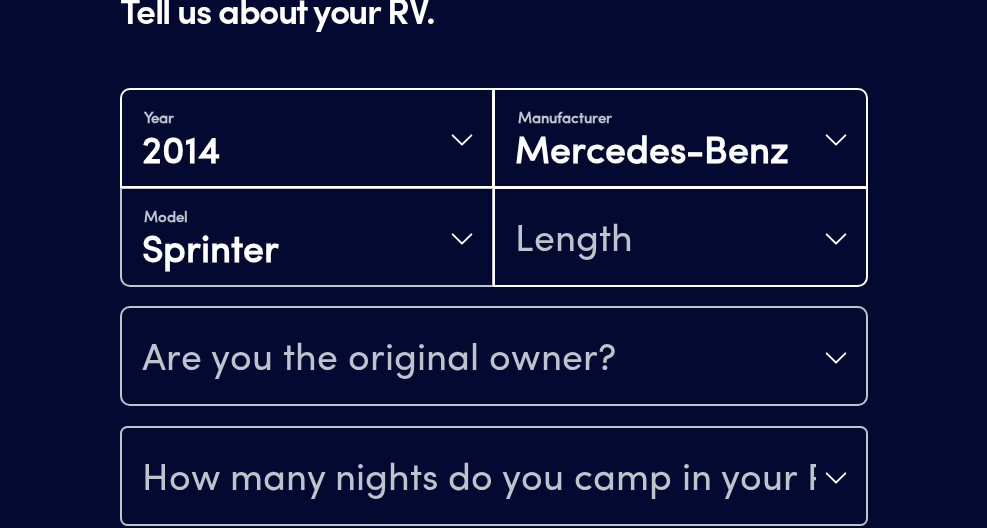 click on "Length" at bounding box center (574, 241) 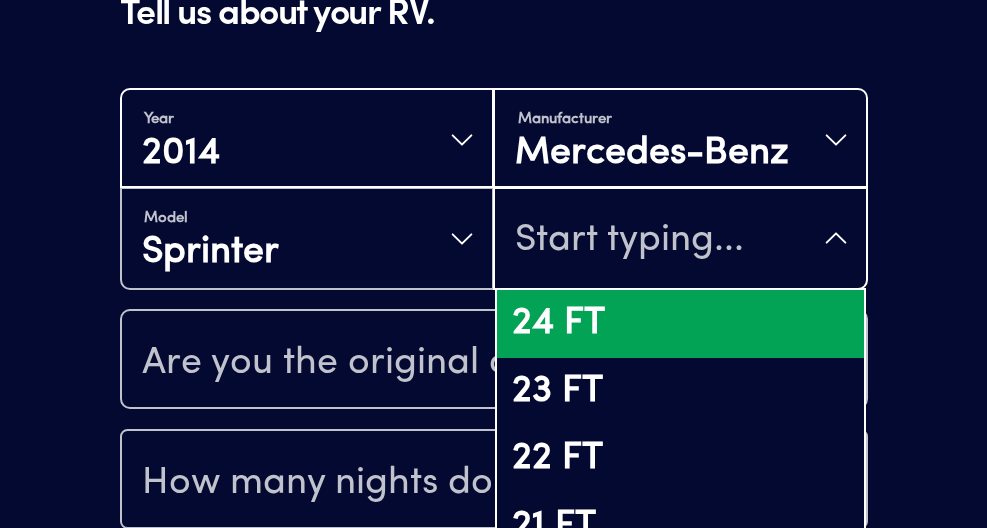 scroll, scrollTop: 55, scrollLeft: 0, axis: vertical 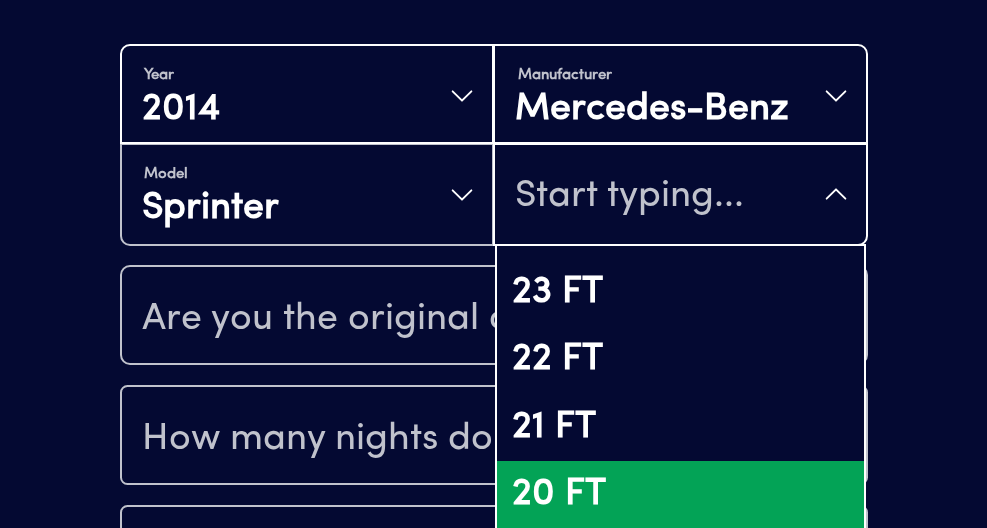 click on "20 FT" at bounding box center (680, 495) 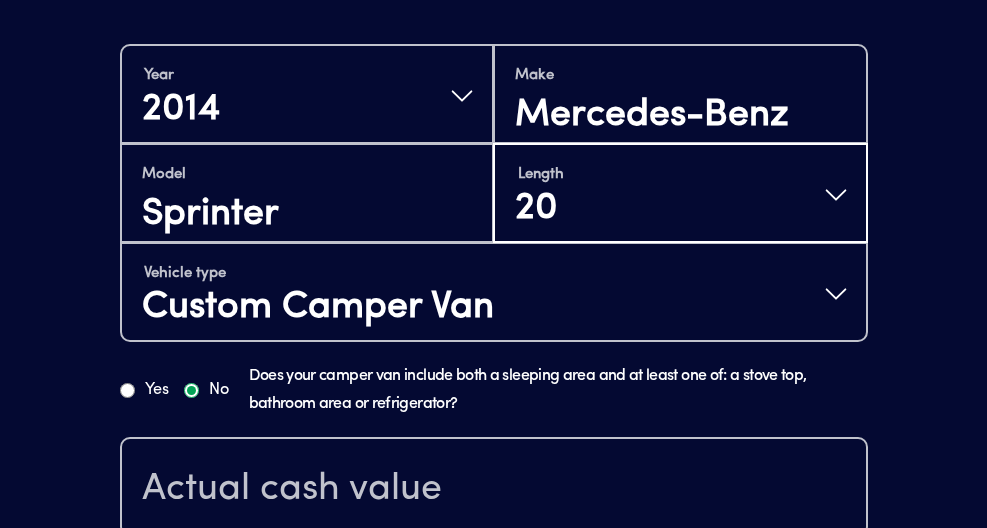 click on "Length 20" at bounding box center [680, 195] 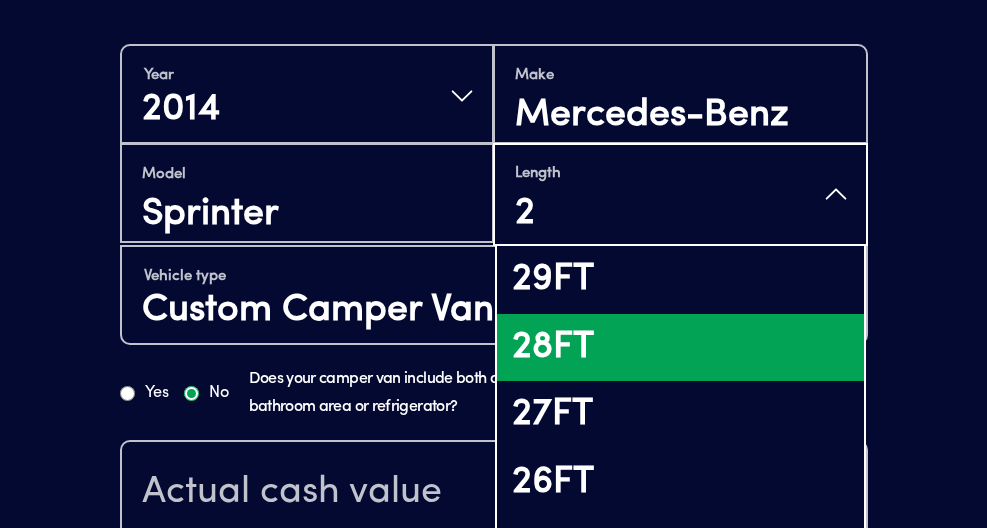 type on "20" 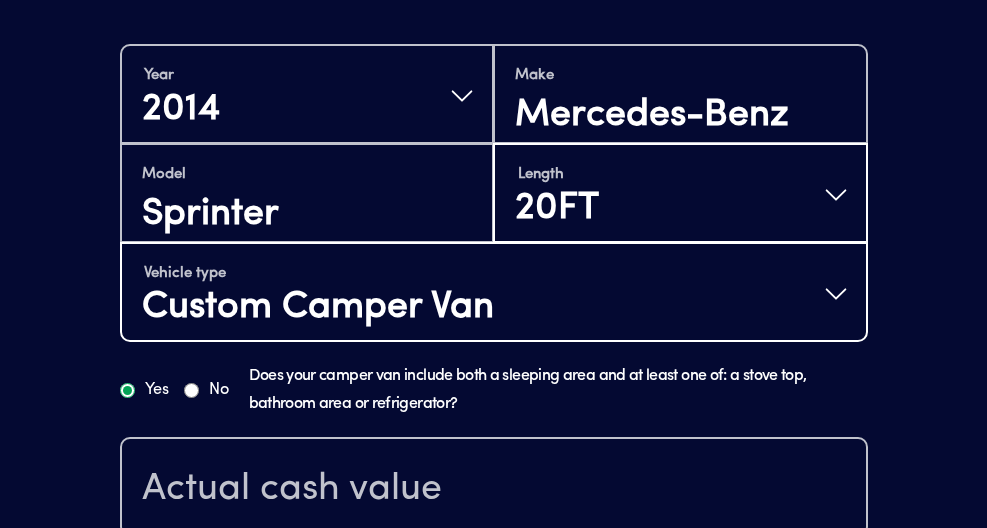 type 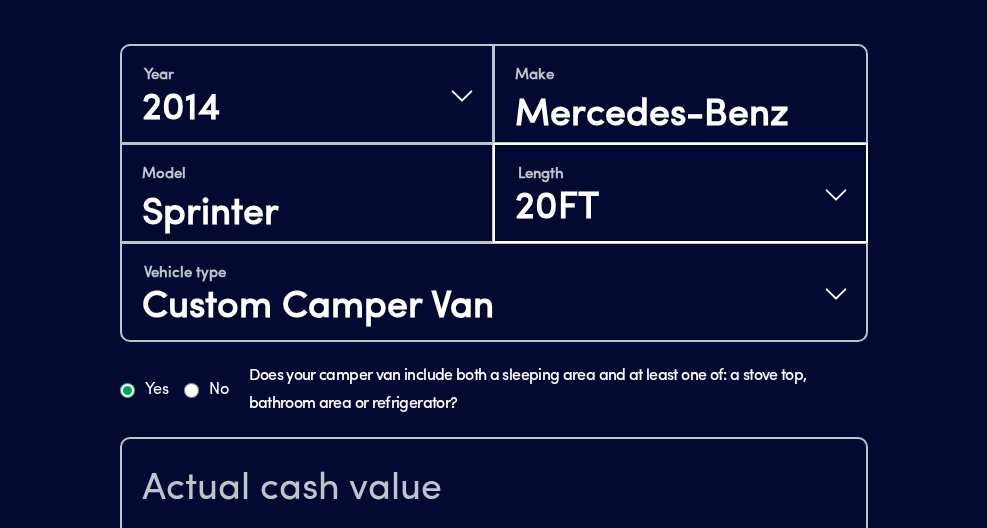 scroll, scrollTop: 781, scrollLeft: 0, axis: vertical 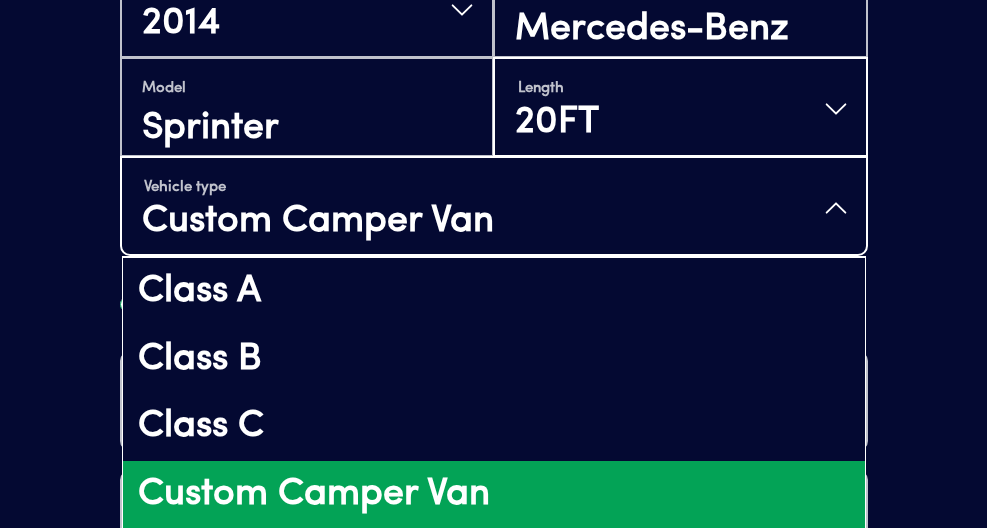 click on "Custom Camper Van" at bounding box center [494, 495] 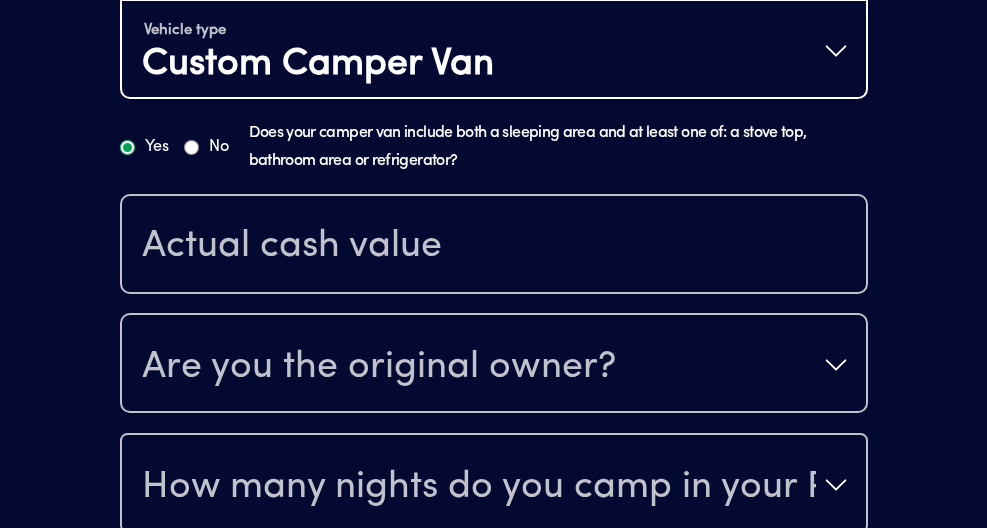 scroll, scrollTop: 966, scrollLeft: 0, axis: vertical 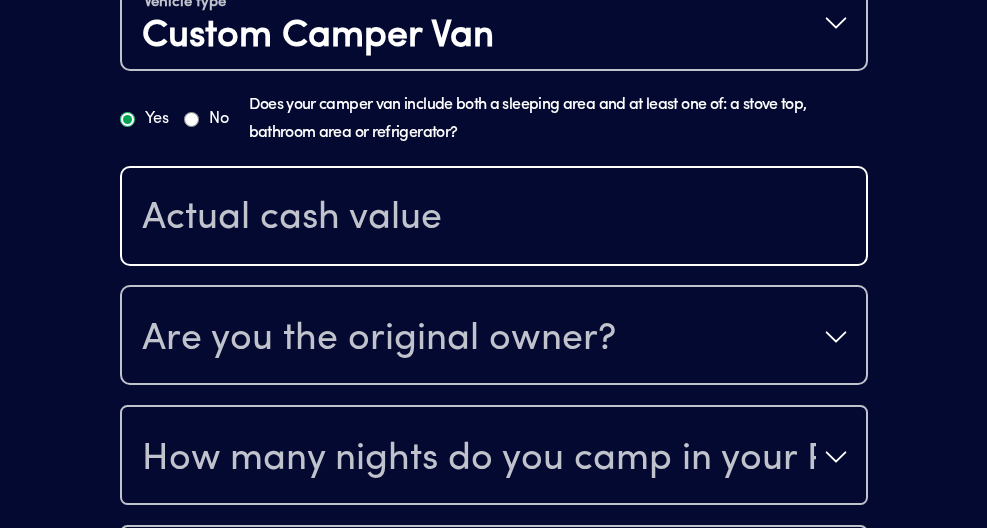 click at bounding box center (494, 218) 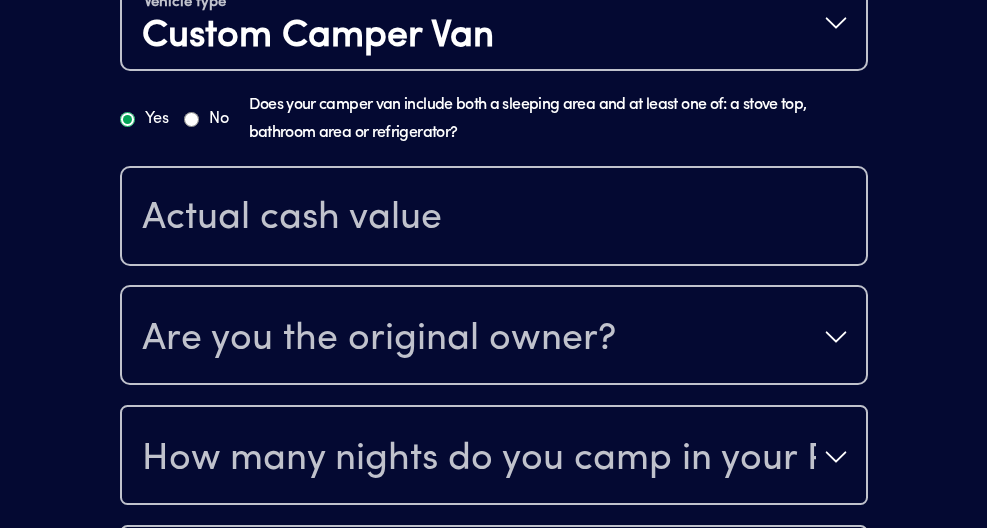 click on "Yes" at bounding box center (144, 119) 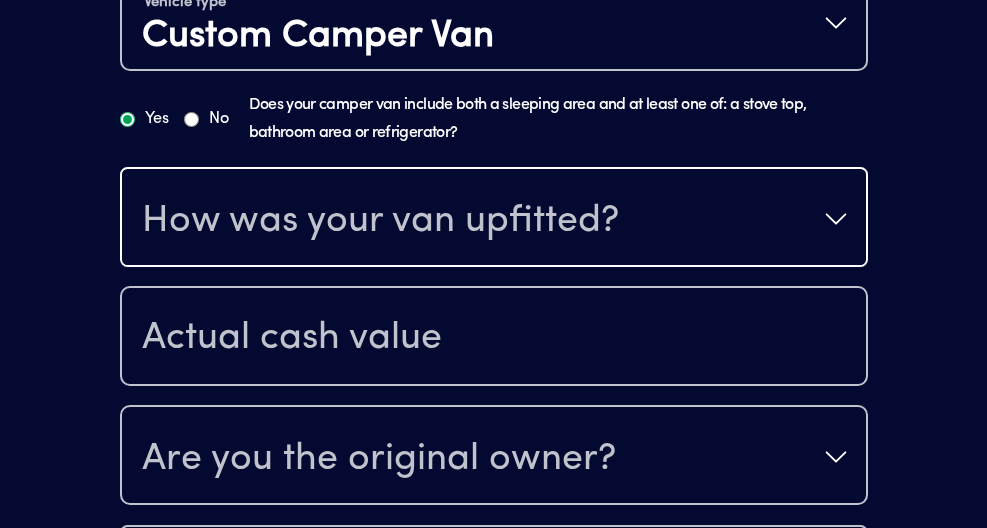 click on "How was your van upfitted?" at bounding box center (380, 221) 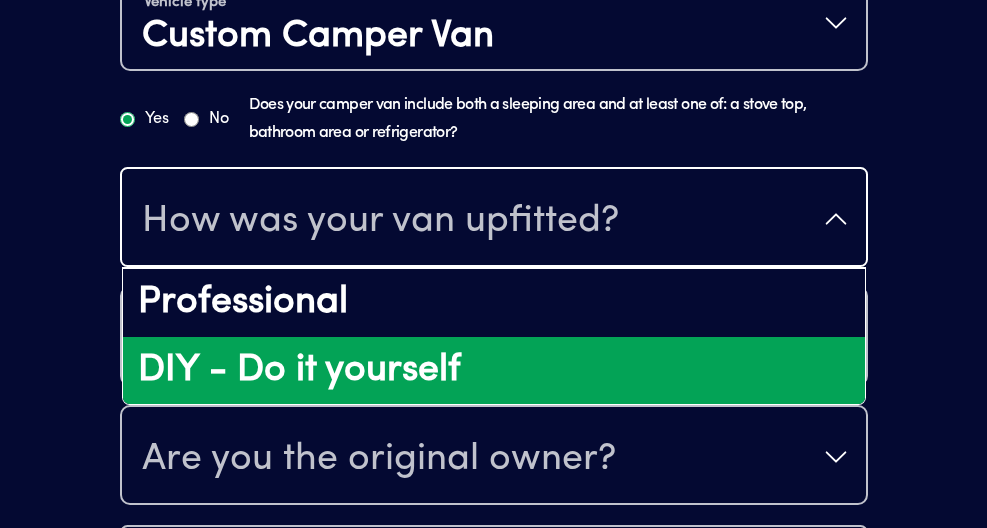click on "DIY - Do it yourself" at bounding box center (494, 371) 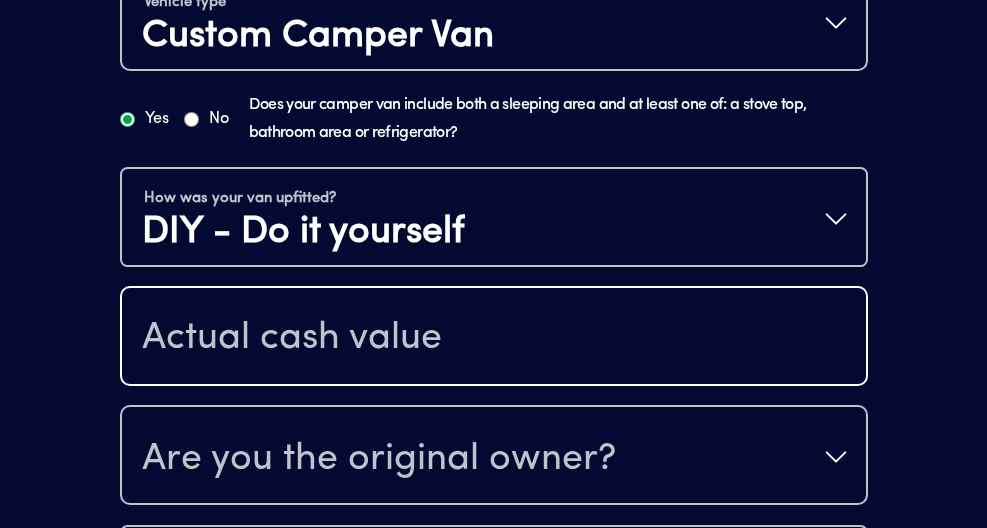click at bounding box center [494, 338] 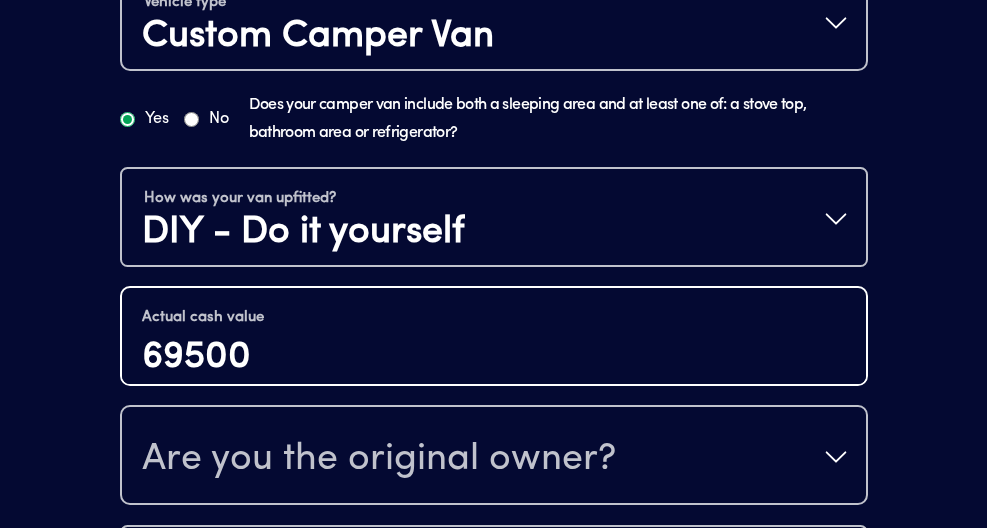 click on "69500" at bounding box center (494, 358) 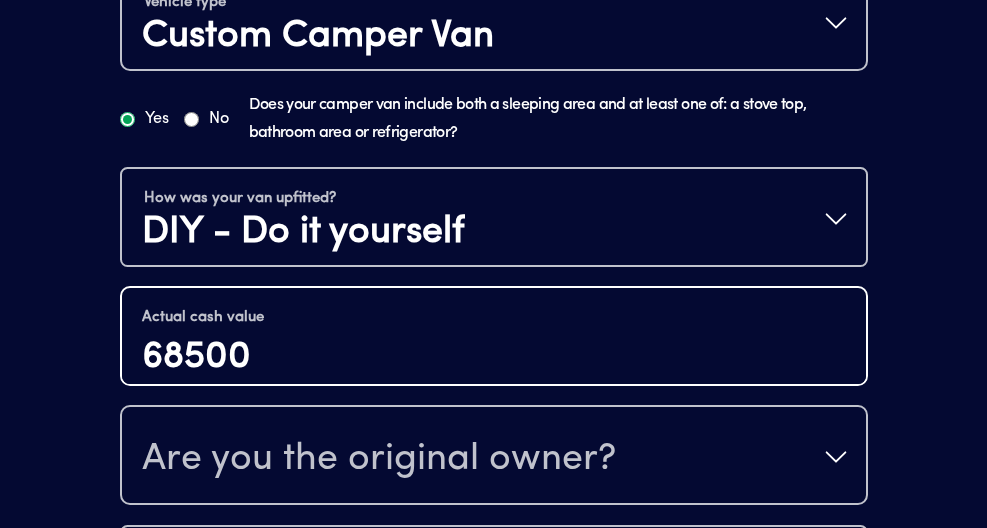 type on "68500" 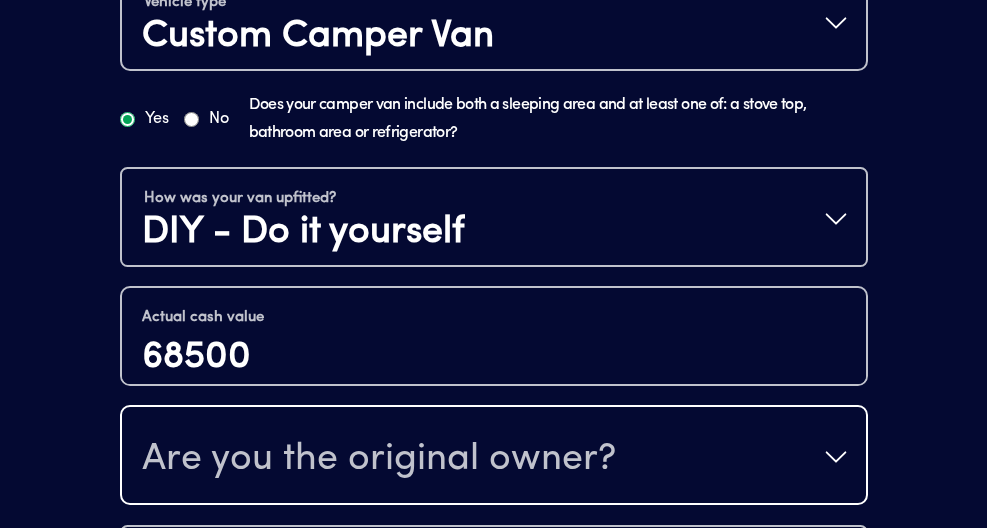 click on "Are you the original owner?" at bounding box center (379, 459) 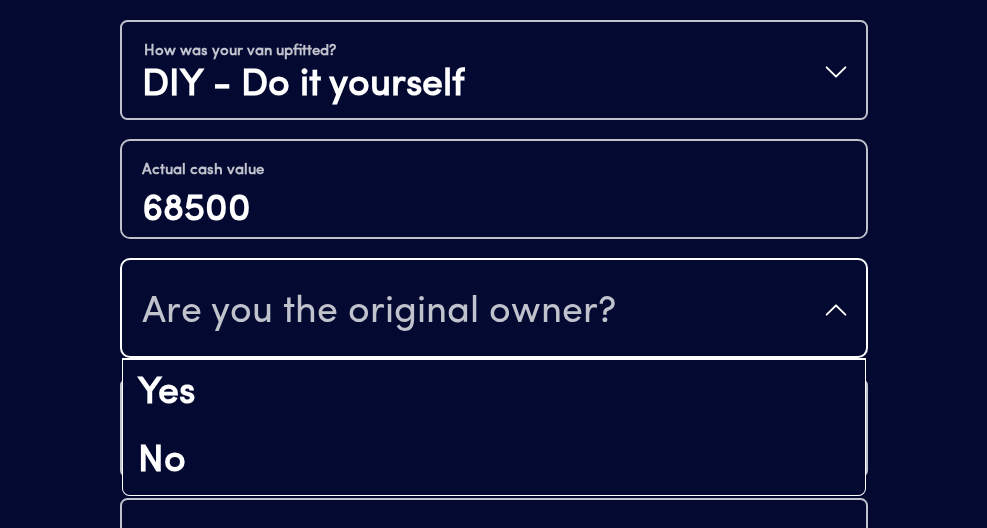 click on "No" at bounding box center (494, 462) 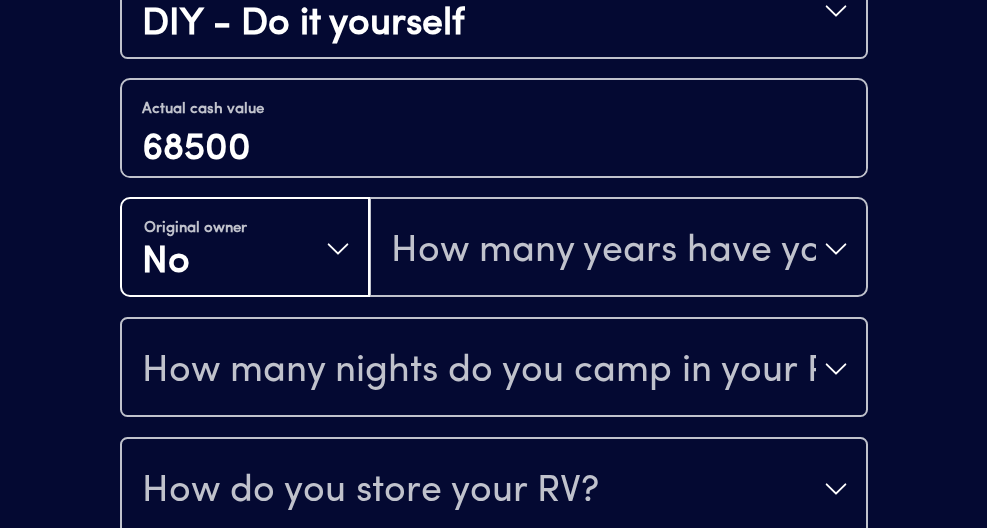 scroll, scrollTop: 1190, scrollLeft: 0, axis: vertical 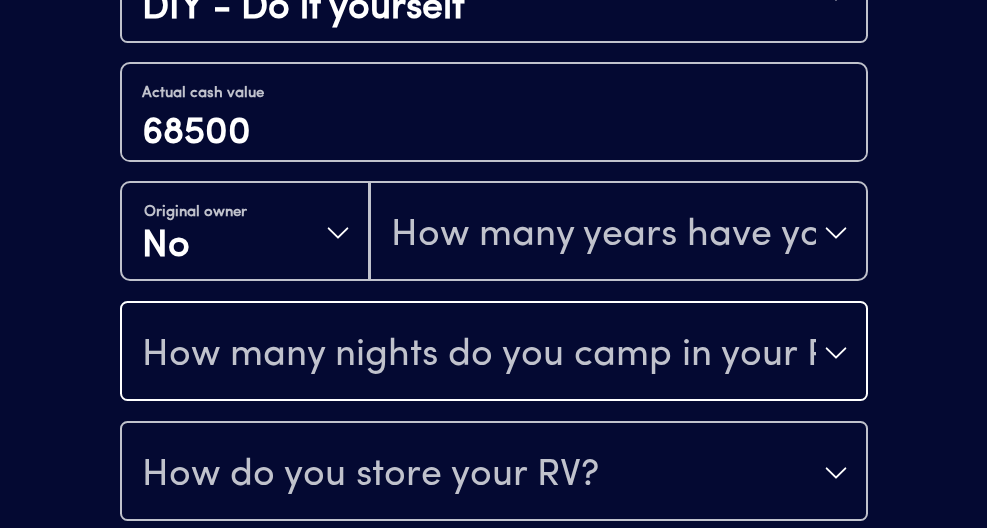 click on "How many nights do you camp in your RV?" at bounding box center (494, 353) 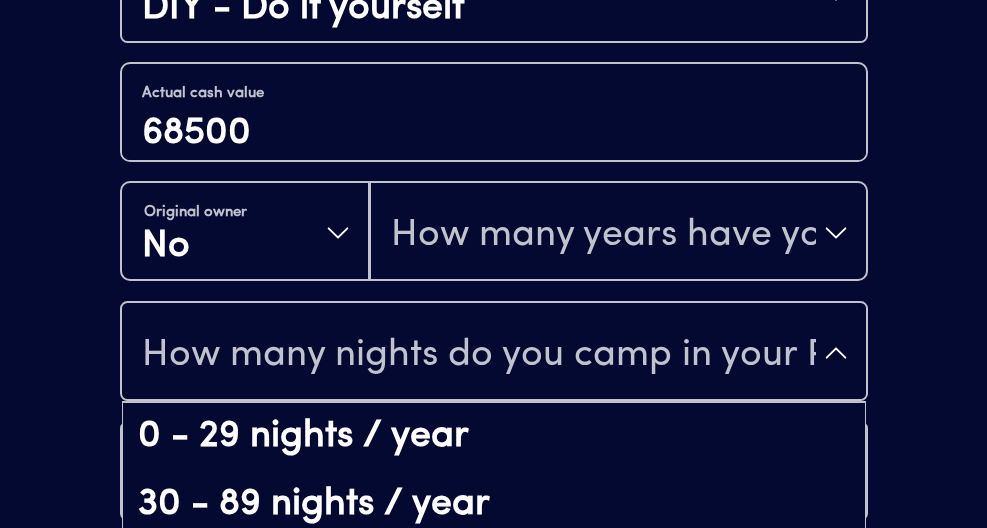scroll, scrollTop: 29, scrollLeft: 0, axis: vertical 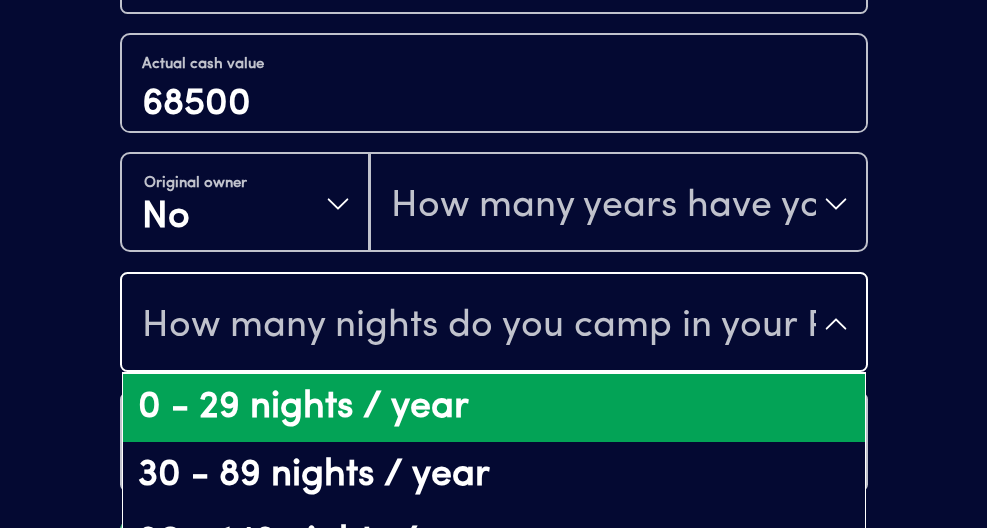 click on "0 - 29 nights / year" at bounding box center (494, 408) 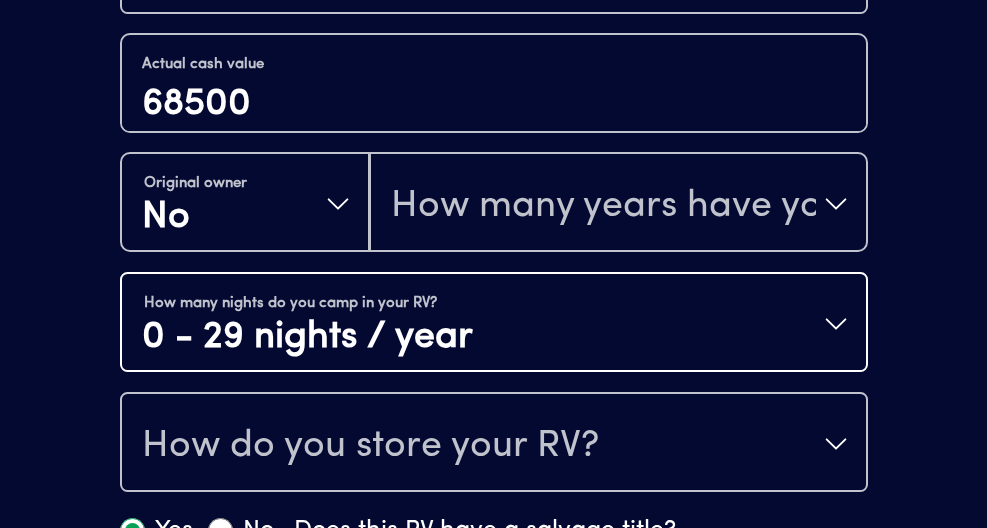 scroll, scrollTop: 1219, scrollLeft: 0, axis: vertical 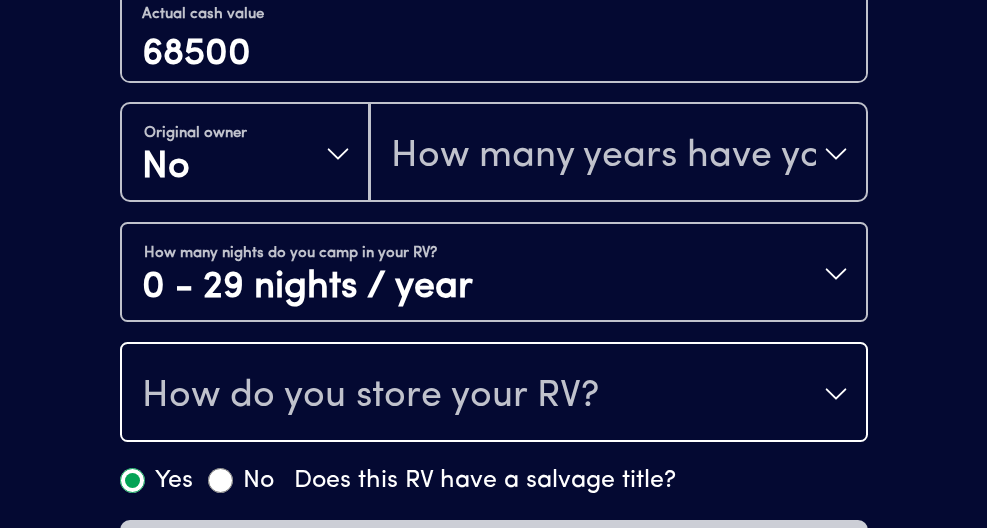 click on "How do you store your RV?" at bounding box center (370, 396) 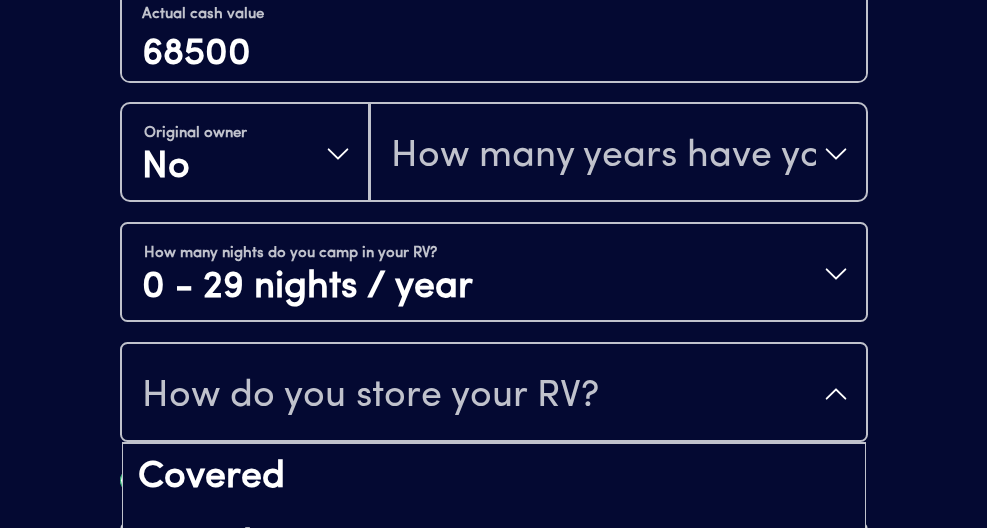 scroll, scrollTop: 26, scrollLeft: 0, axis: vertical 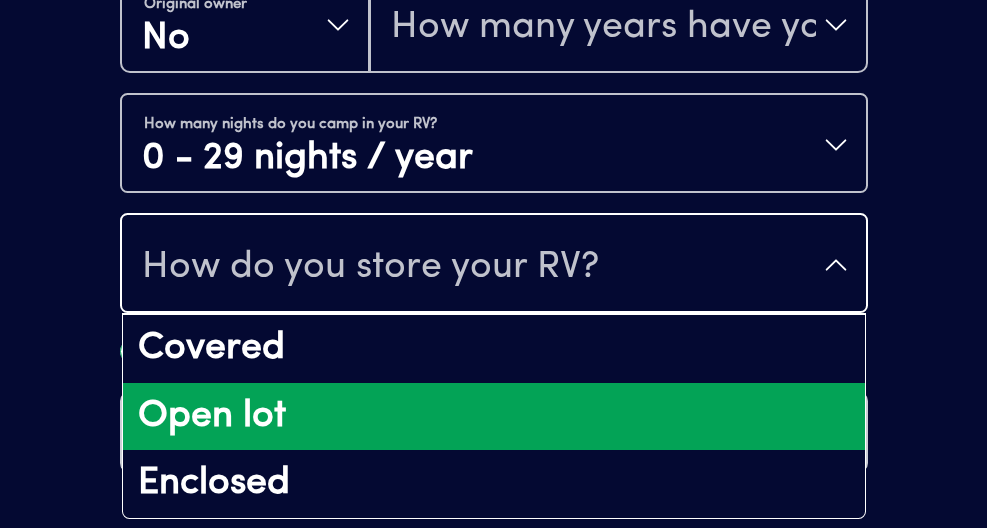 click on "Open lot" at bounding box center (494, 417) 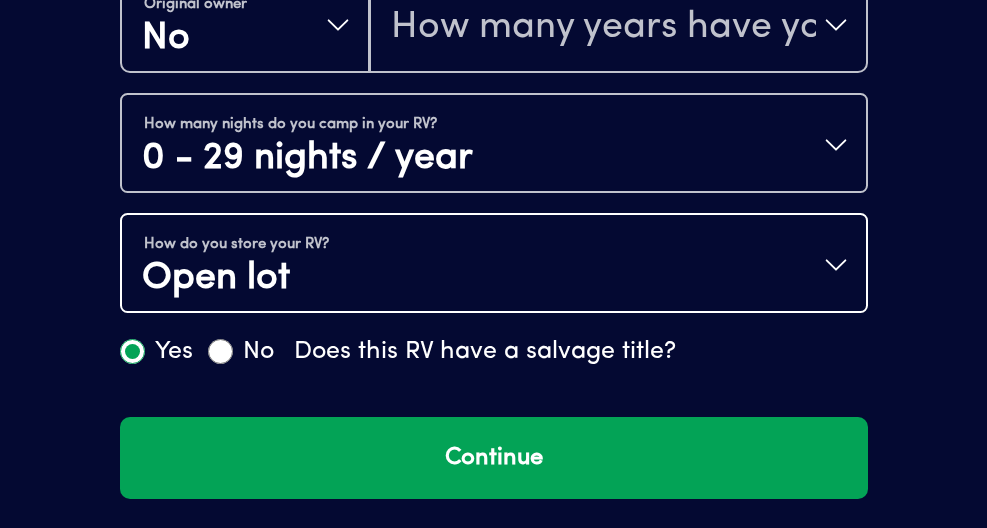 scroll, scrollTop: 0, scrollLeft: 0, axis: both 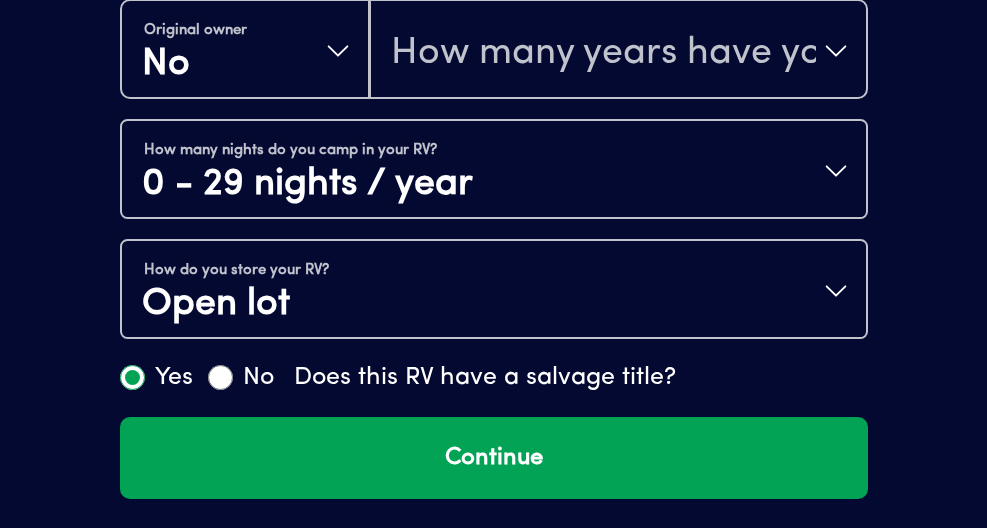 click on "Fantastic! Tell us about your RV. Talk to a human Chat 1 2 3 4+ Edit How many RVs or Trailers do you want to cover? Fantastic! Tell us about your RV. Talk to a human Chat Year 2014 Make Mercedes-Benz Model Sprinter Length 20FT Vehicle type Custom Camper Van Yes No Does your camper van include both a sleeping area and at least one of: a stove top, bathroom area or refrigerator? How was your van upfitted? DIY - Do it yourself Actual cash value 68500 Original owner No How many years have you owned it? How many nights do you camp in your RV? 0 - 29 nights / year How do you store your RV? Open lot Yes No Does this RV have a salvage title? Continue" at bounding box center (493, -422) 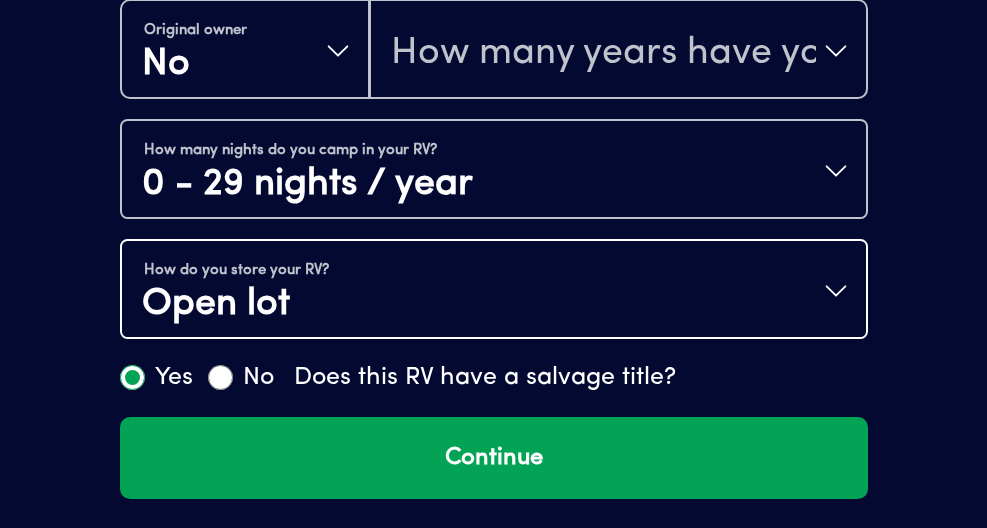 click on "Open lot" at bounding box center [236, 305] 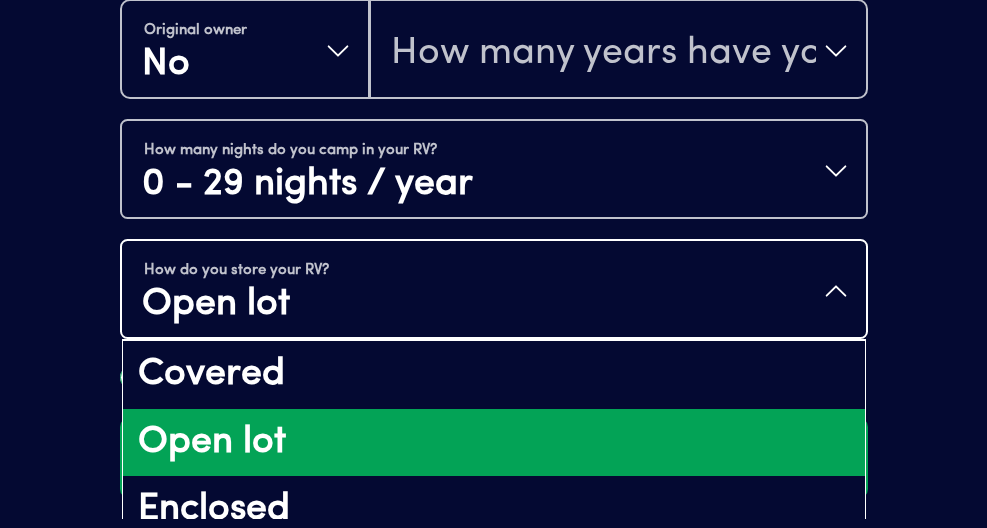 click on "Open lot" at bounding box center [236, 305] 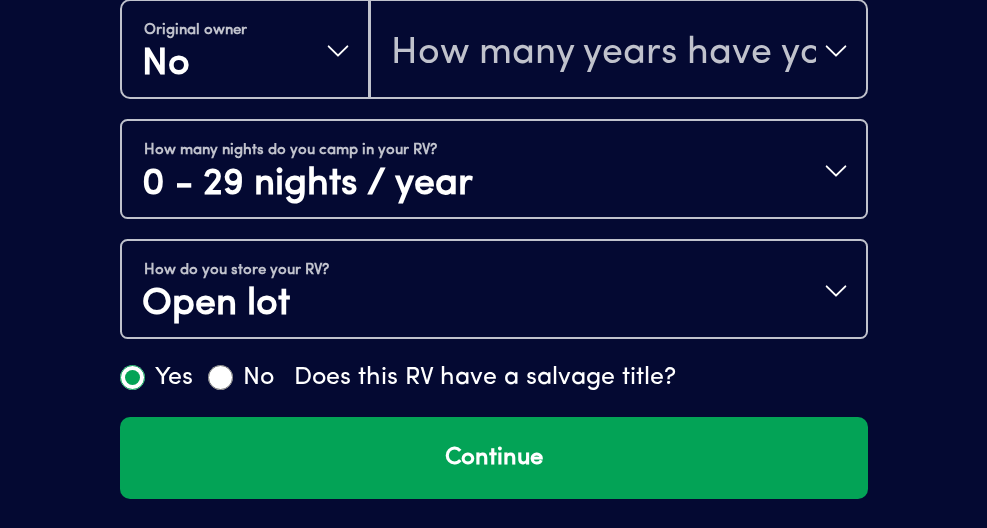 click on "Yes" at bounding box center [132, 377] 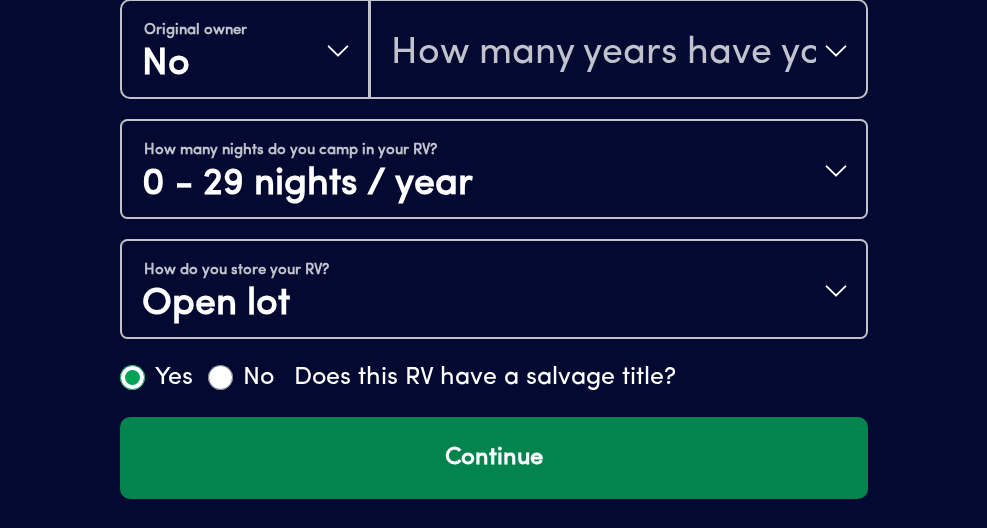 click on "Continue" at bounding box center [494, 458] 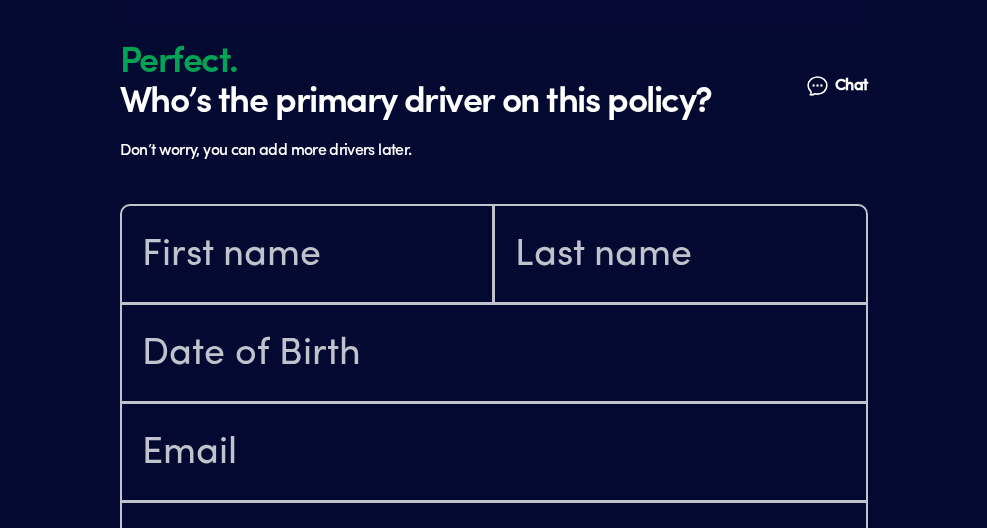 scroll, scrollTop: 1778, scrollLeft: 0, axis: vertical 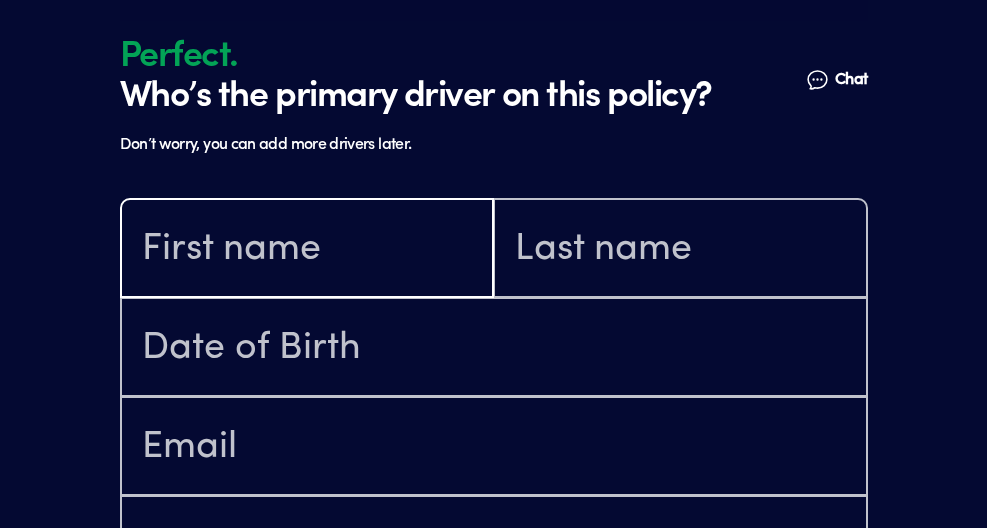 click at bounding box center (307, 250) 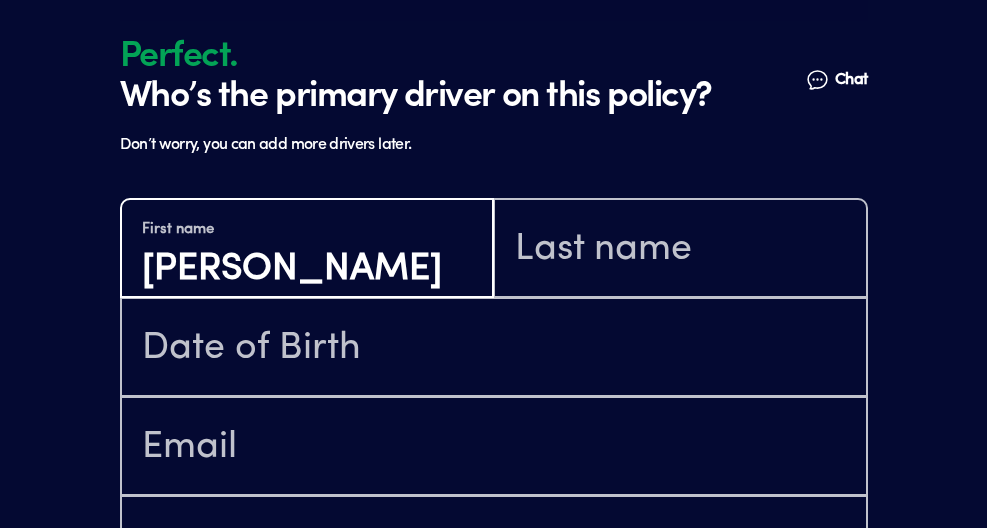 type on "[PERSON_NAME]" 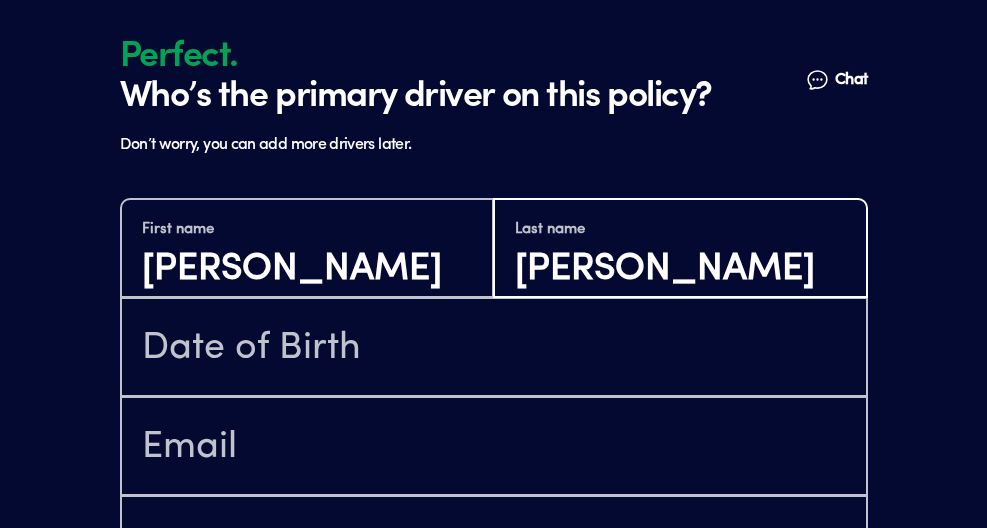 type on "[PERSON_NAME]" 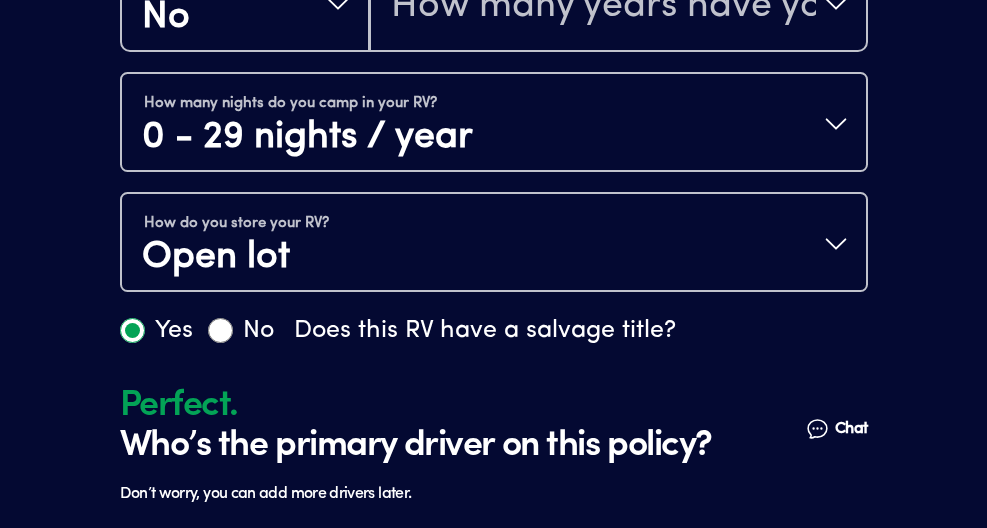 click at bounding box center [494, -175] 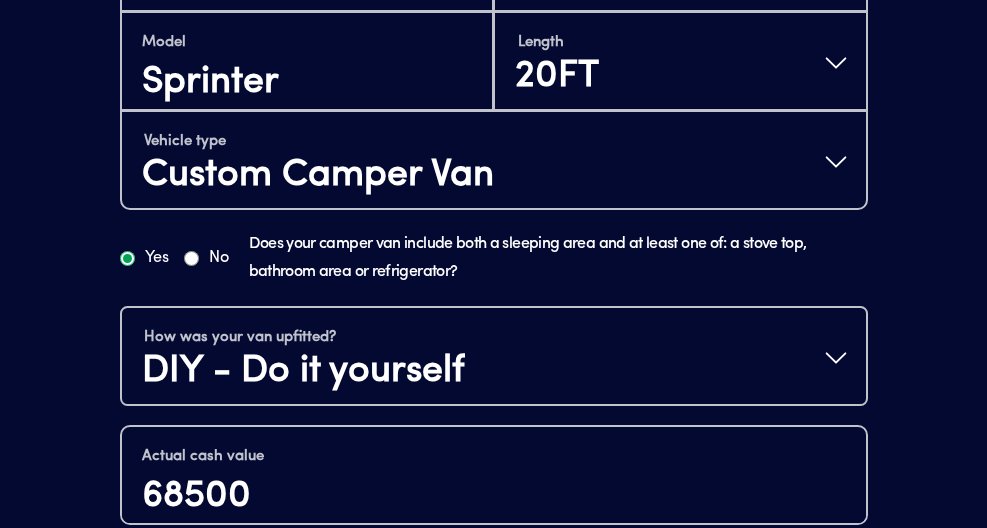 scroll, scrollTop: 834, scrollLeft: 0, axis: vertical 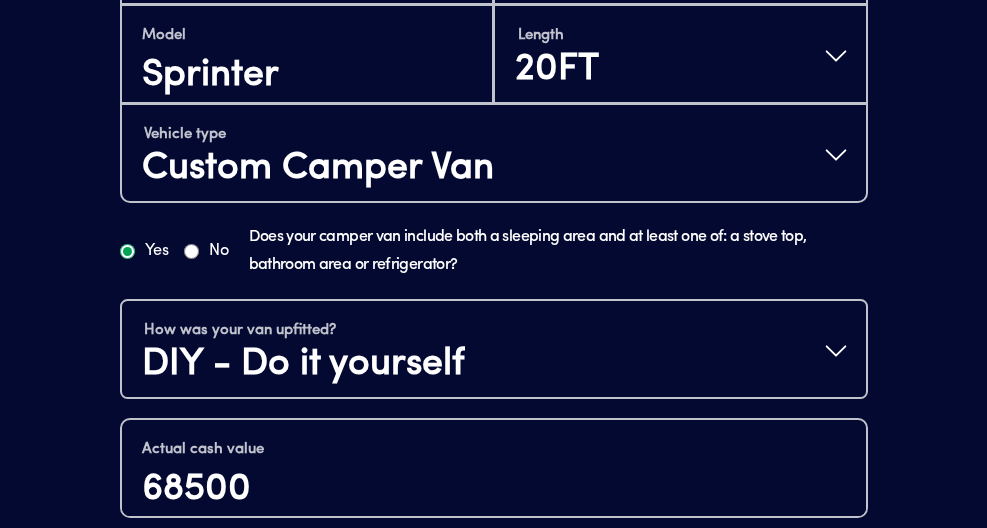 click on "No" at bounding box center [206, 251] 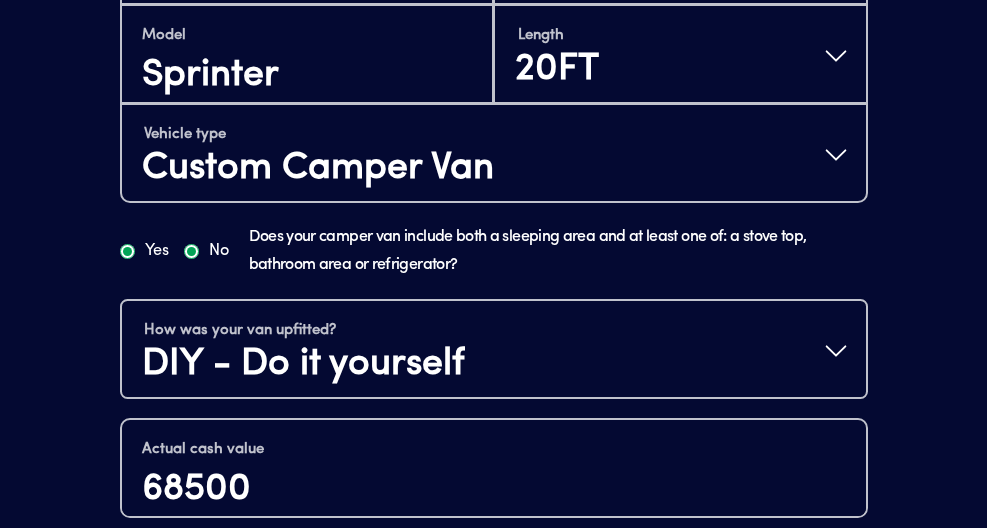 radio on "true" 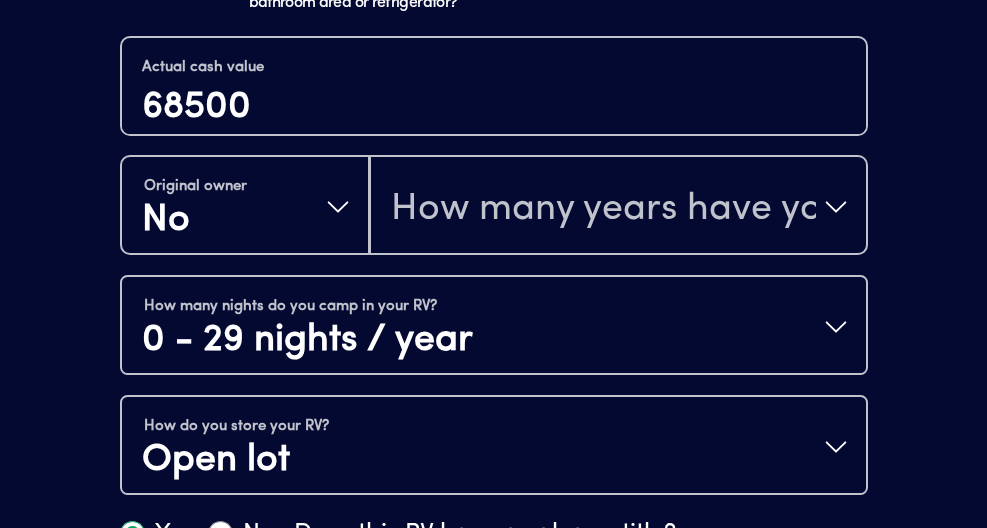 scroll, scrollTop: 1099, scrollLeft: 0, axis: vertical 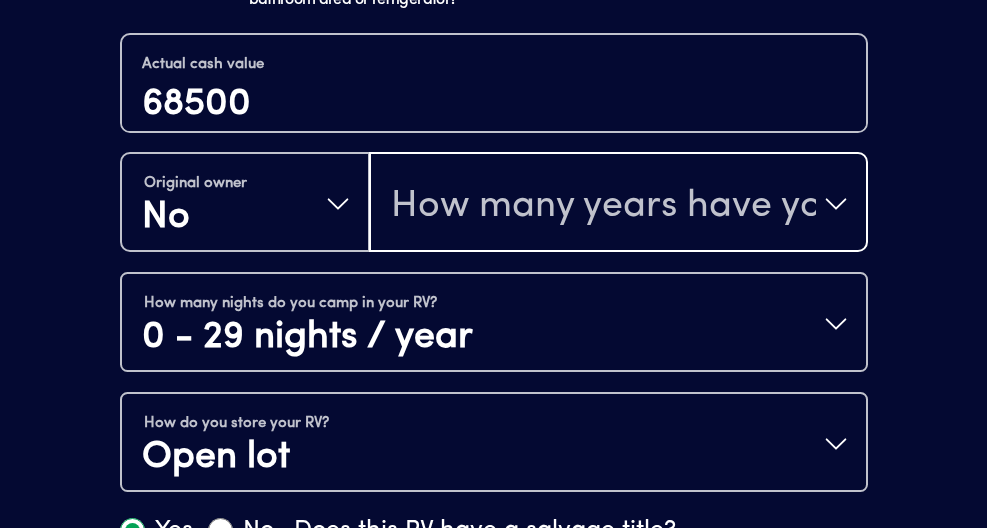 click on "How many years have you owned it?" at bounding box center [603, 206] 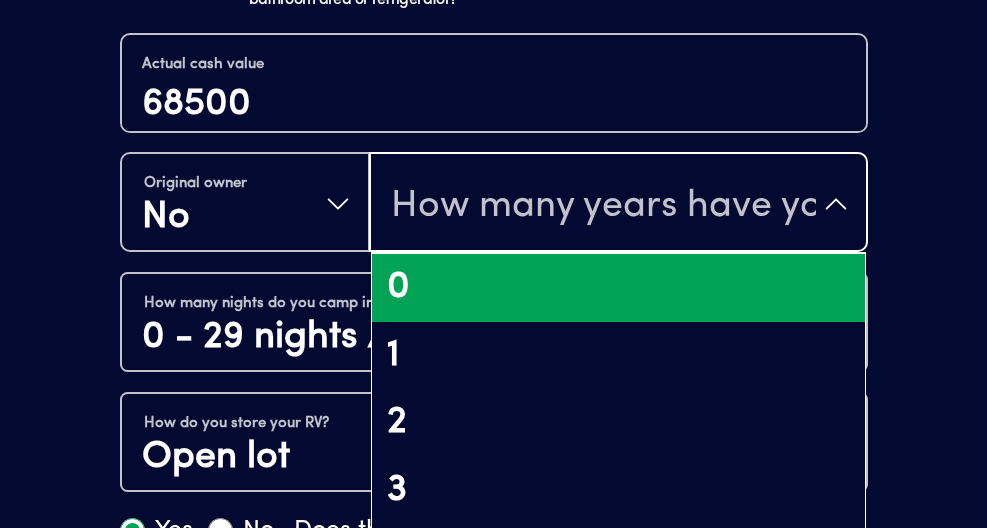 click on "0" at bounding box center [618, 288] 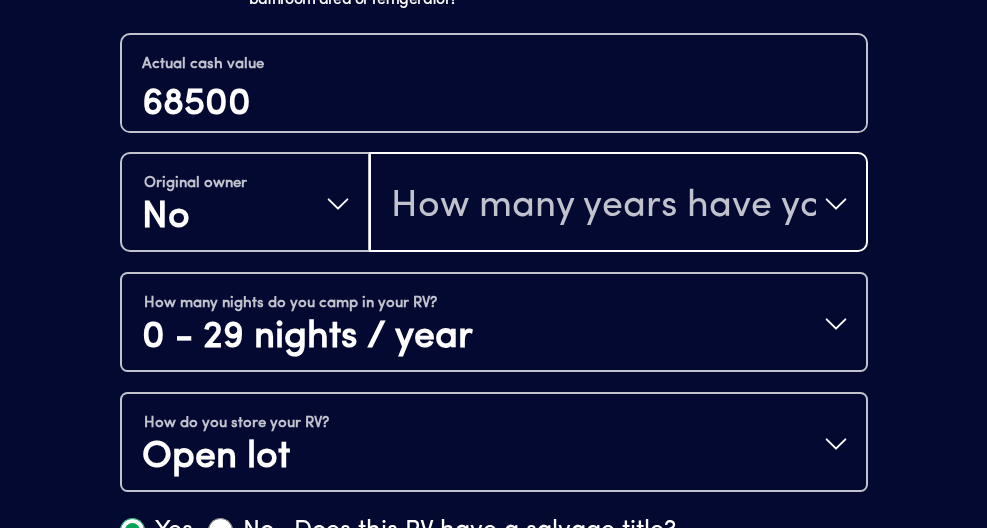 type 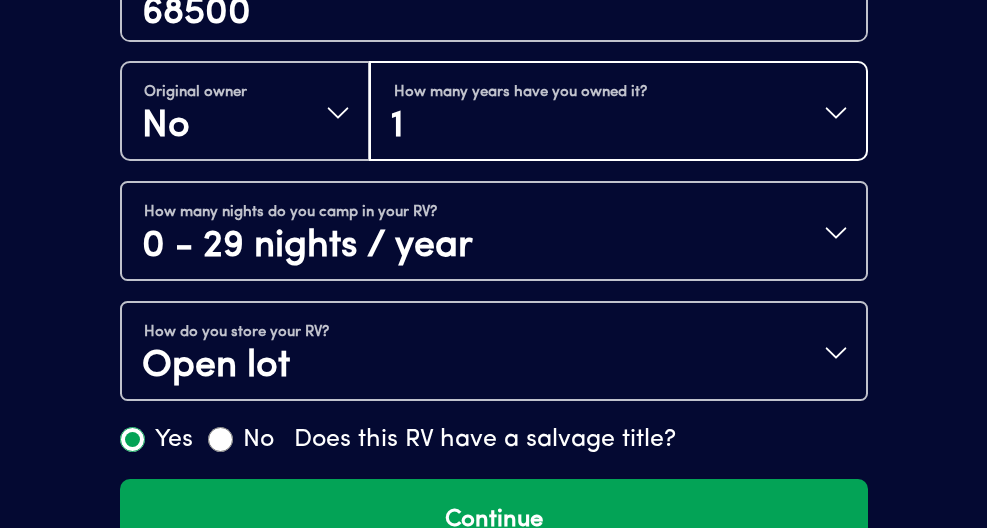 scroll, scrollTop: 1192, scrollLeft: 0, axis: vertical 